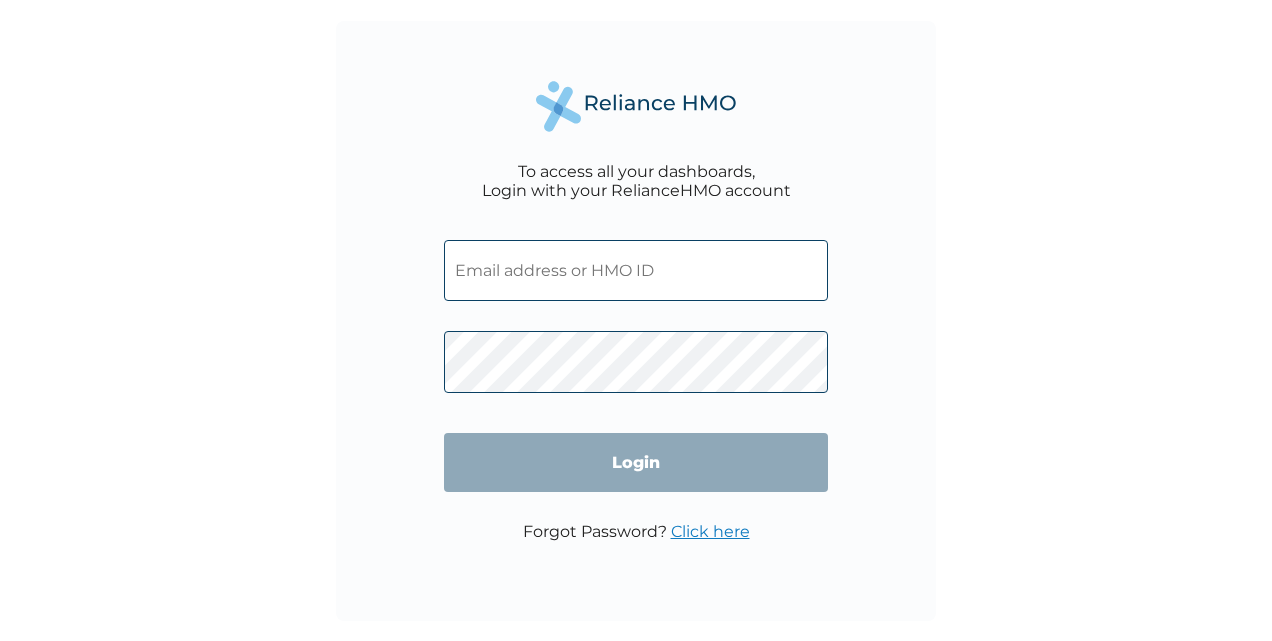 scroll, scrollTop: 0, scrollLeft: 0, axis: both 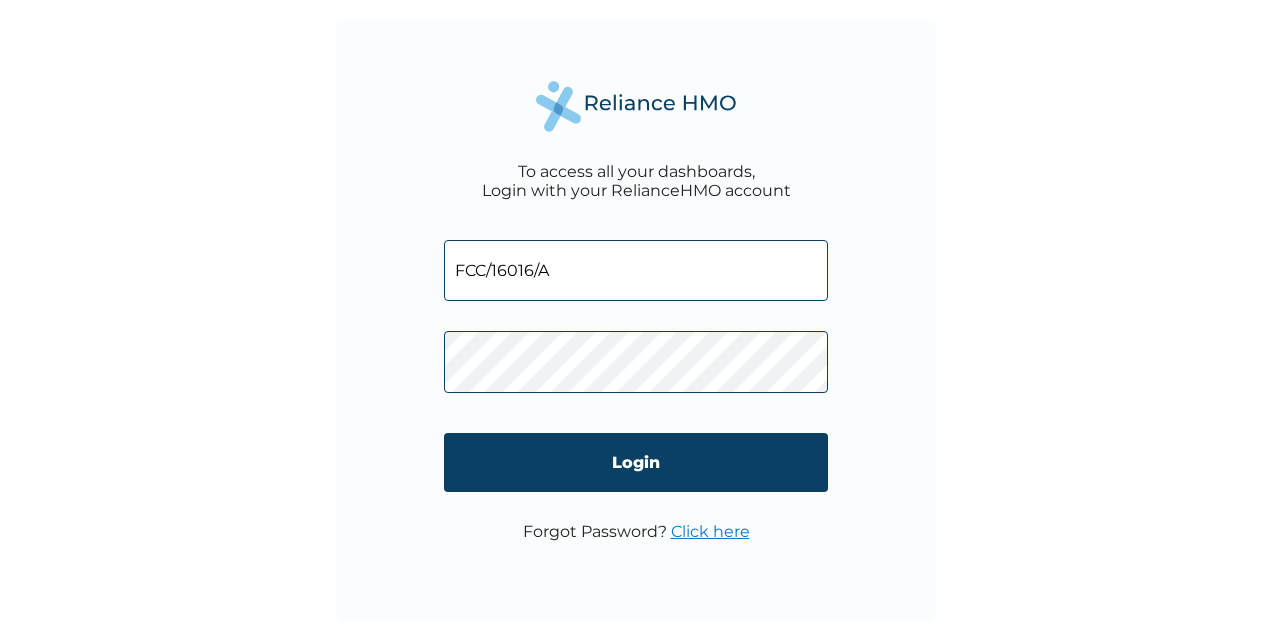 type on "FCC/16016/A" 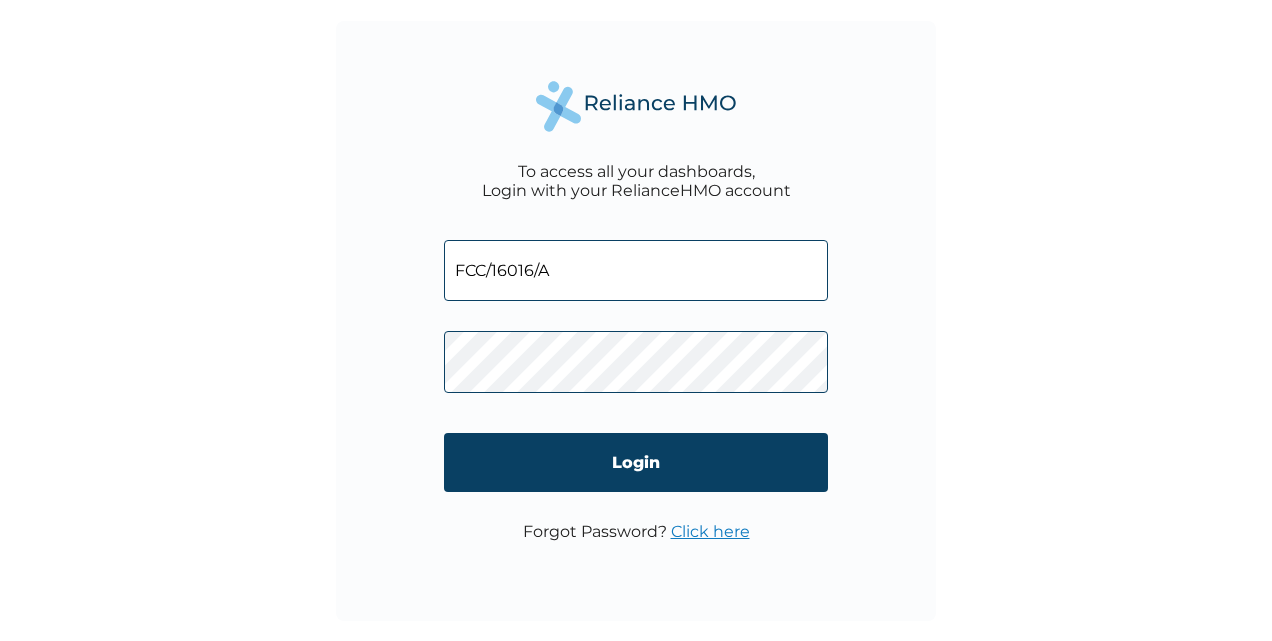 click on "Login" at bounding box center (636, 462) 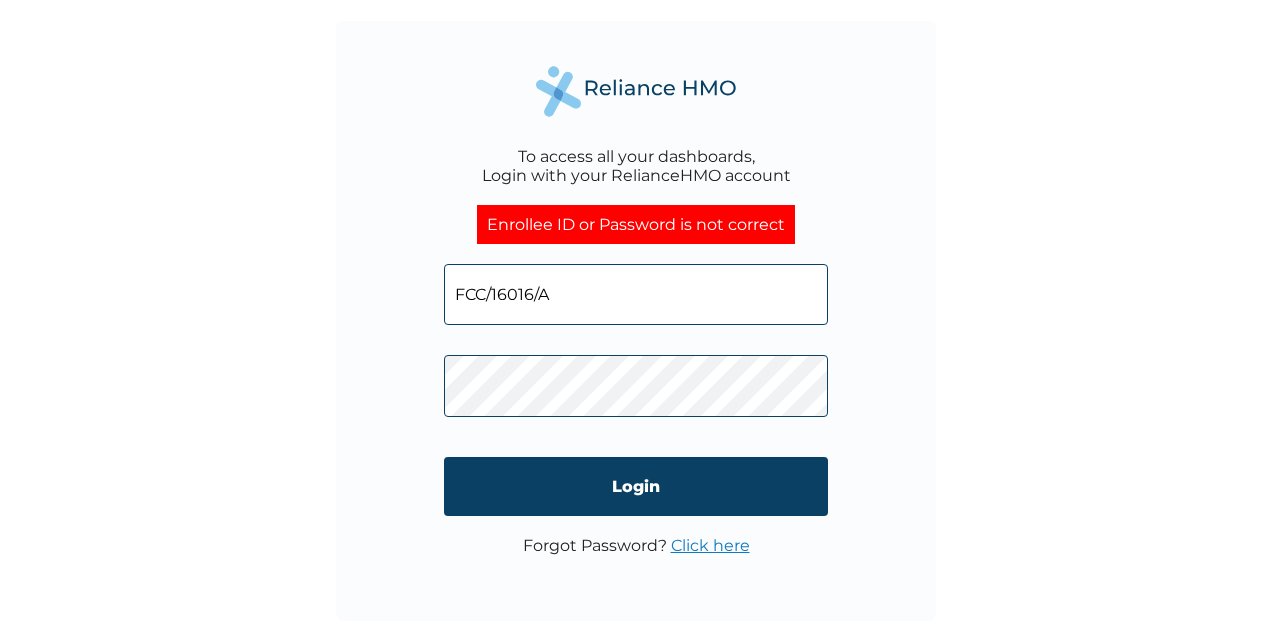 drag, startPoint x: 572, startPoint y: 304, endPoint x: 298, endPoint y: 350, distance: 277.83447 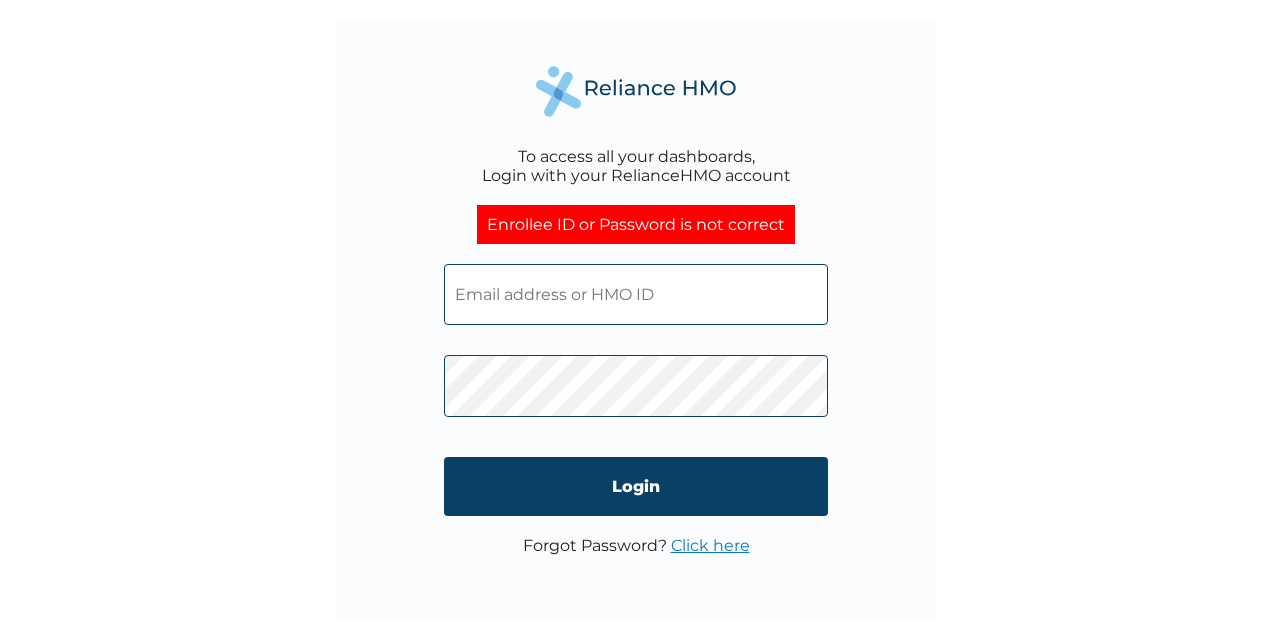 click at bounding box center (636, 294) 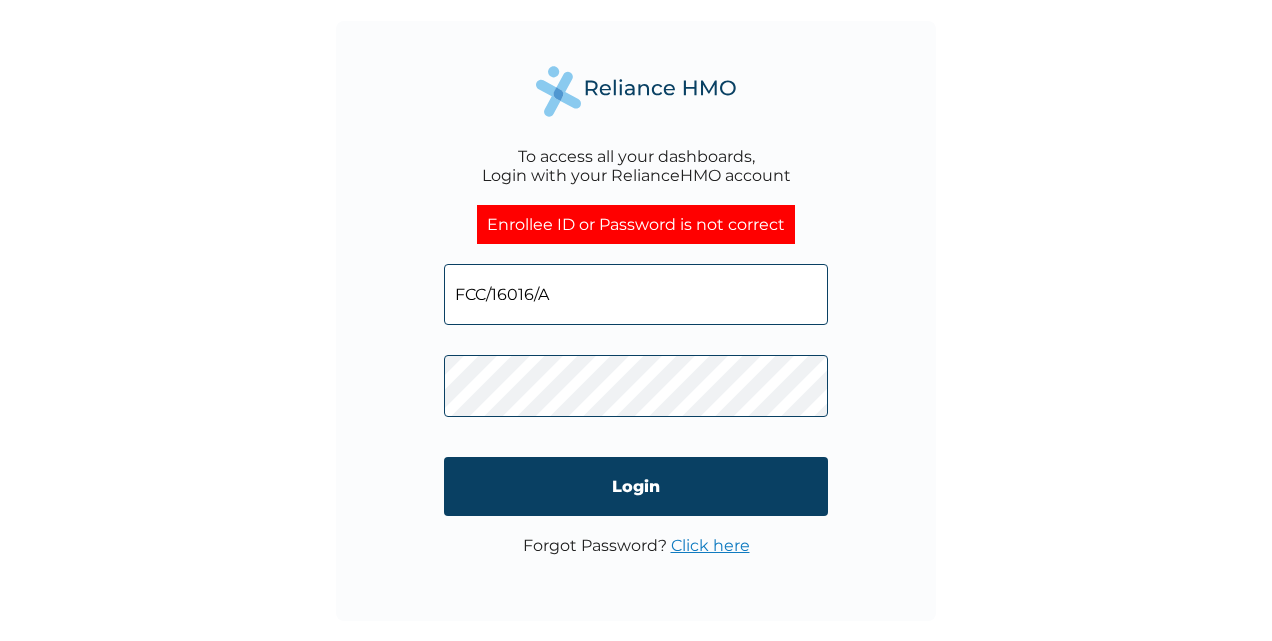 click on "To access all your dashboards, Login with your RelianceHMO account Enrollee ID or Password is not correct FCC/16016/A Login Forgot Password?   Click here" at bounding box center (636, 321) 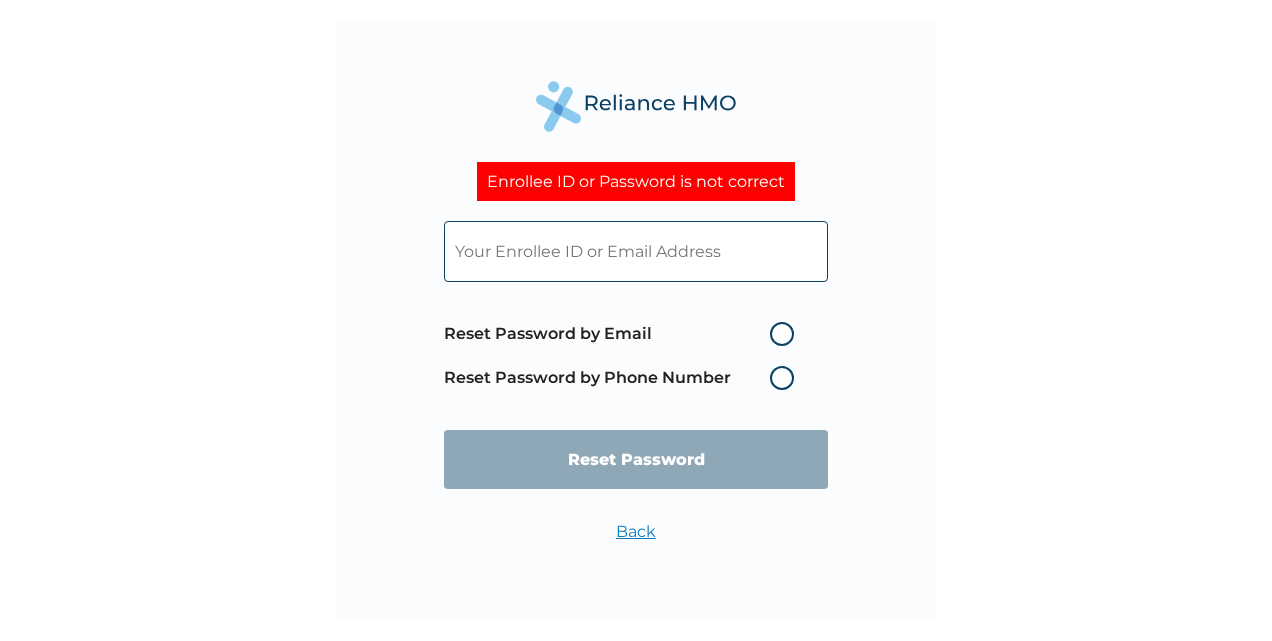 click at bounding box center (636, 251) 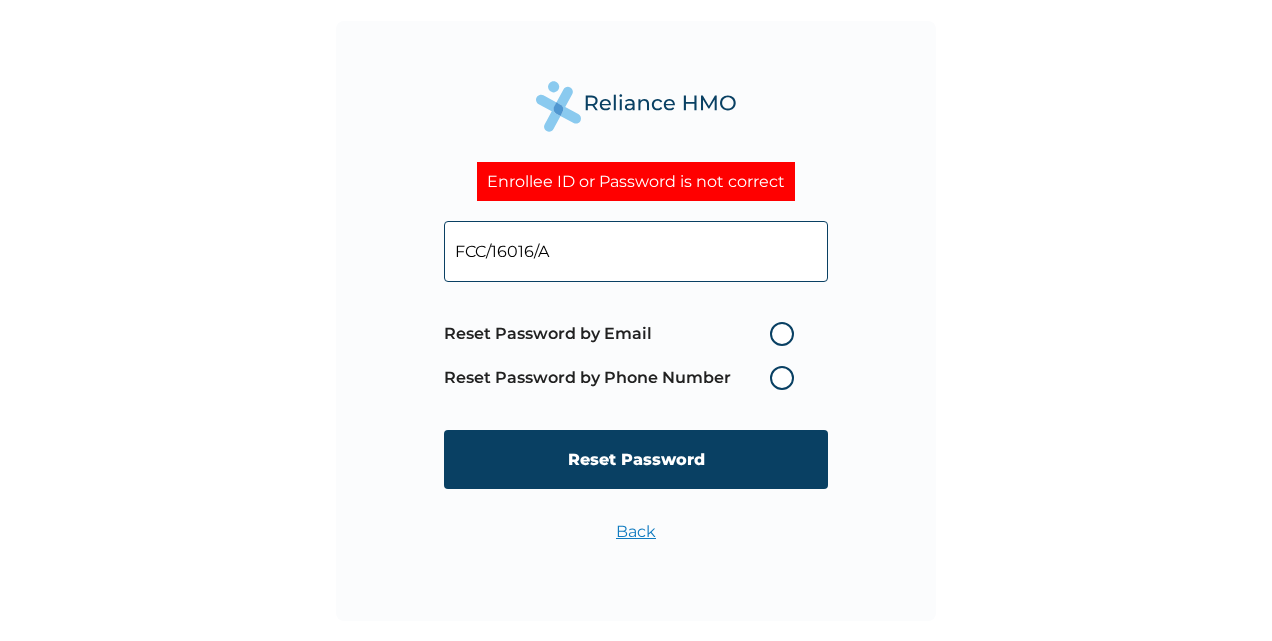 type on "FCC/16016/A" 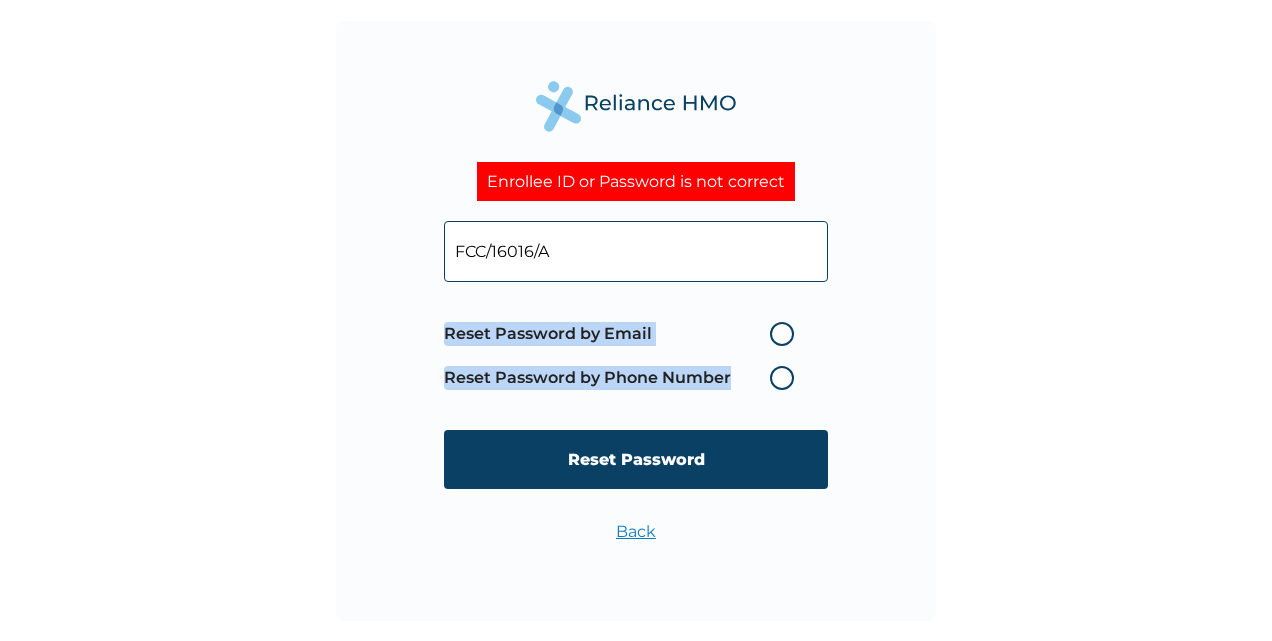click on "Reset Password by Phone Number" at bounding box center [624, 378] 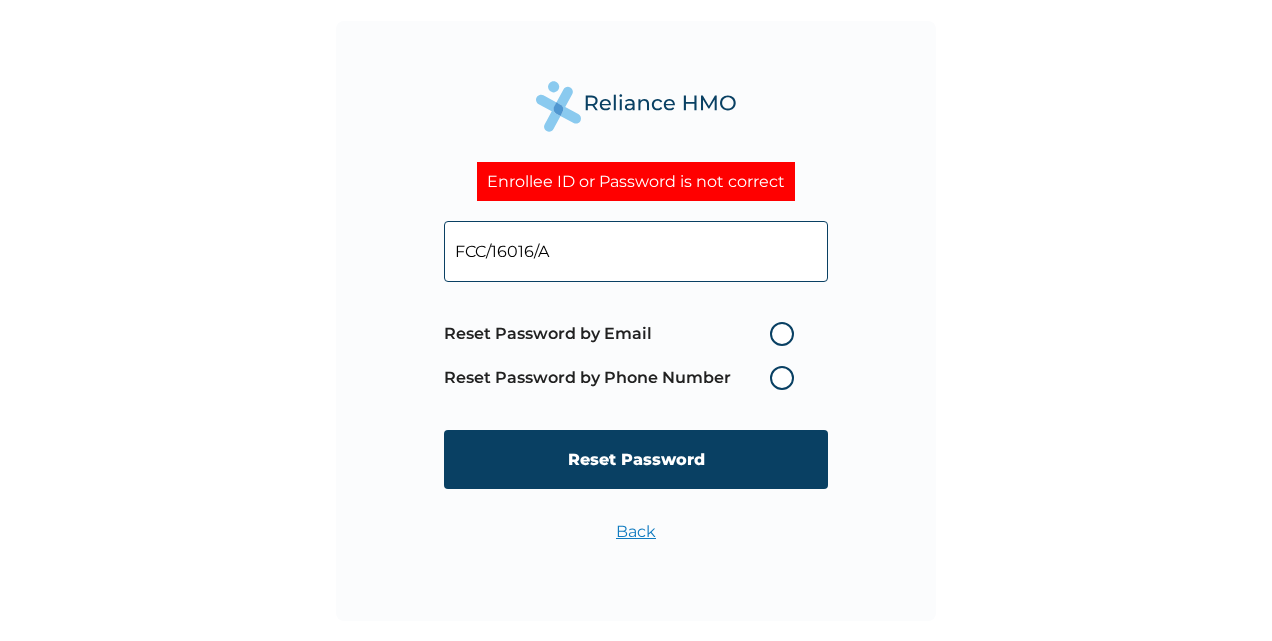 click on "Reset Password by Email" at bounding box center (624, 334) 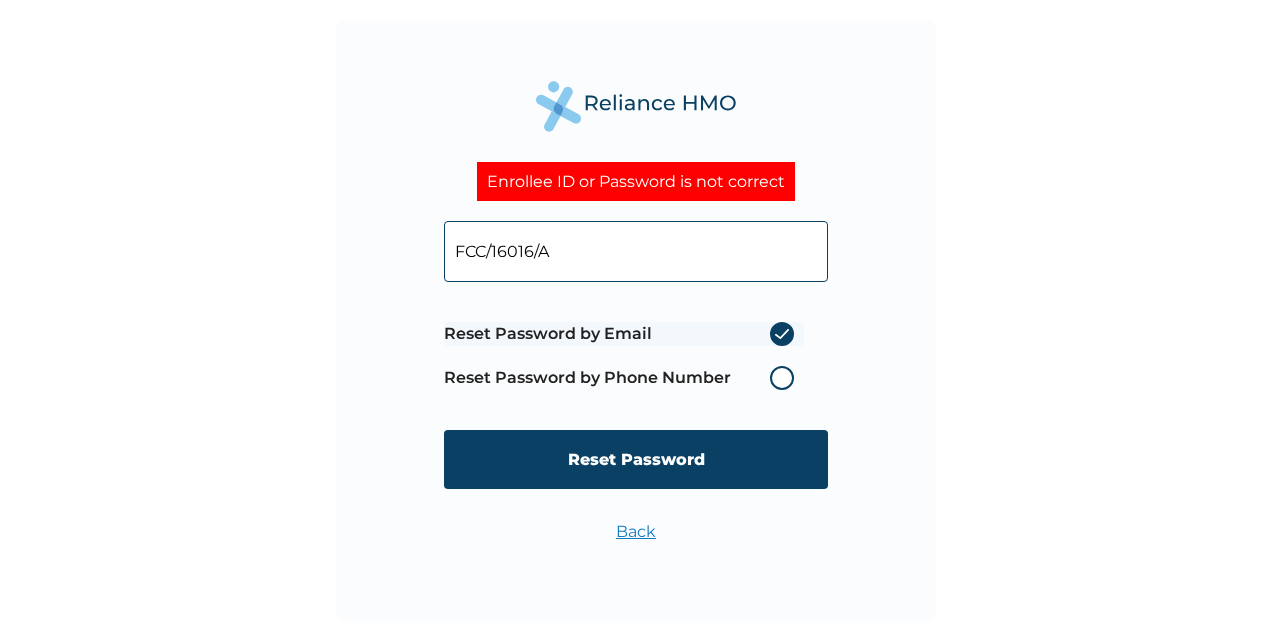 click on "Reset Password by Phone Number" at bounding box center [624, 378] 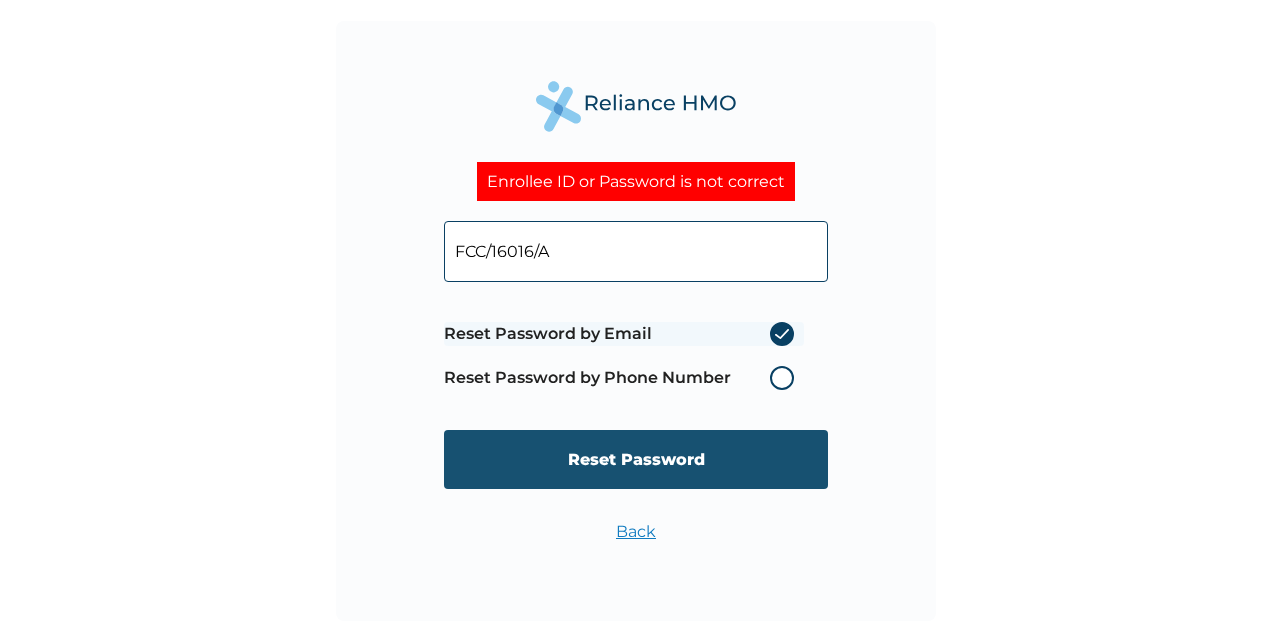 click on "Reset Password" at bounding box center (636, 459) 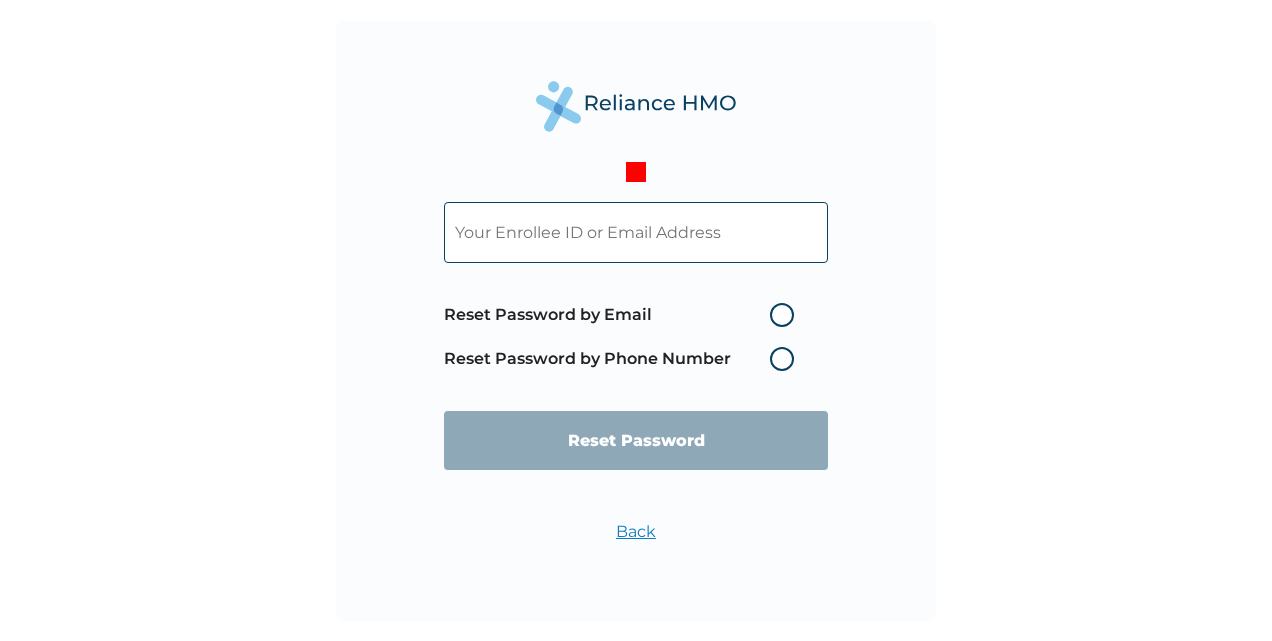 click at bounding box center [636, 232] 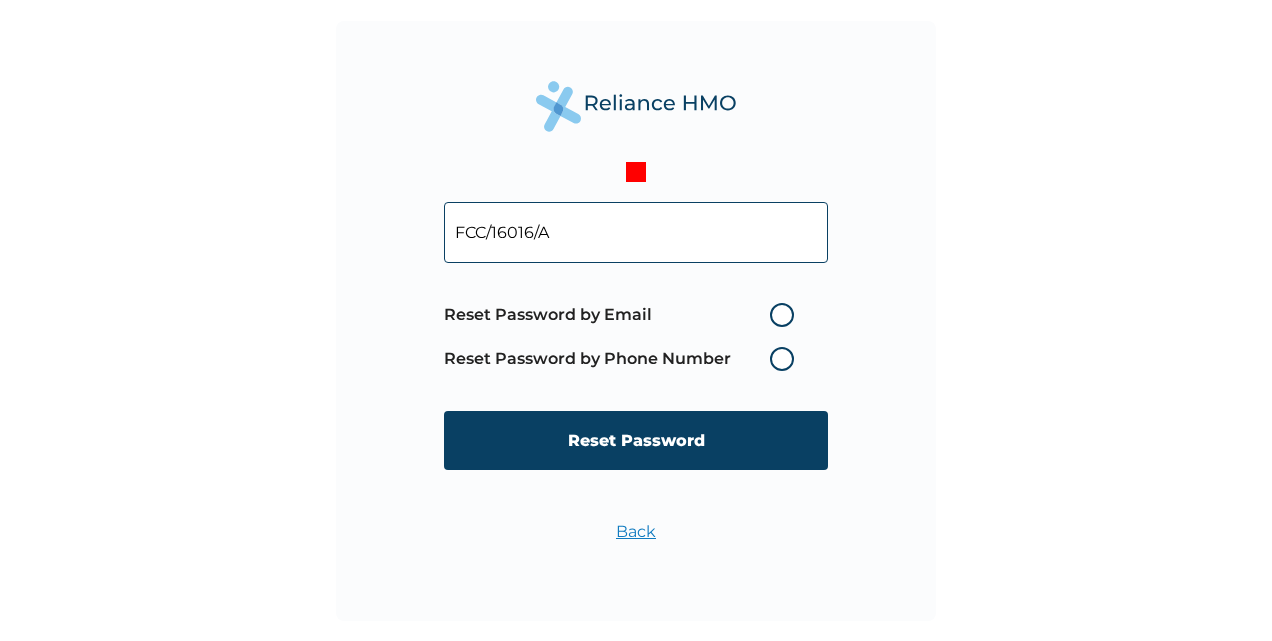 click on "Reset Password" at bounding box center (636, 440) 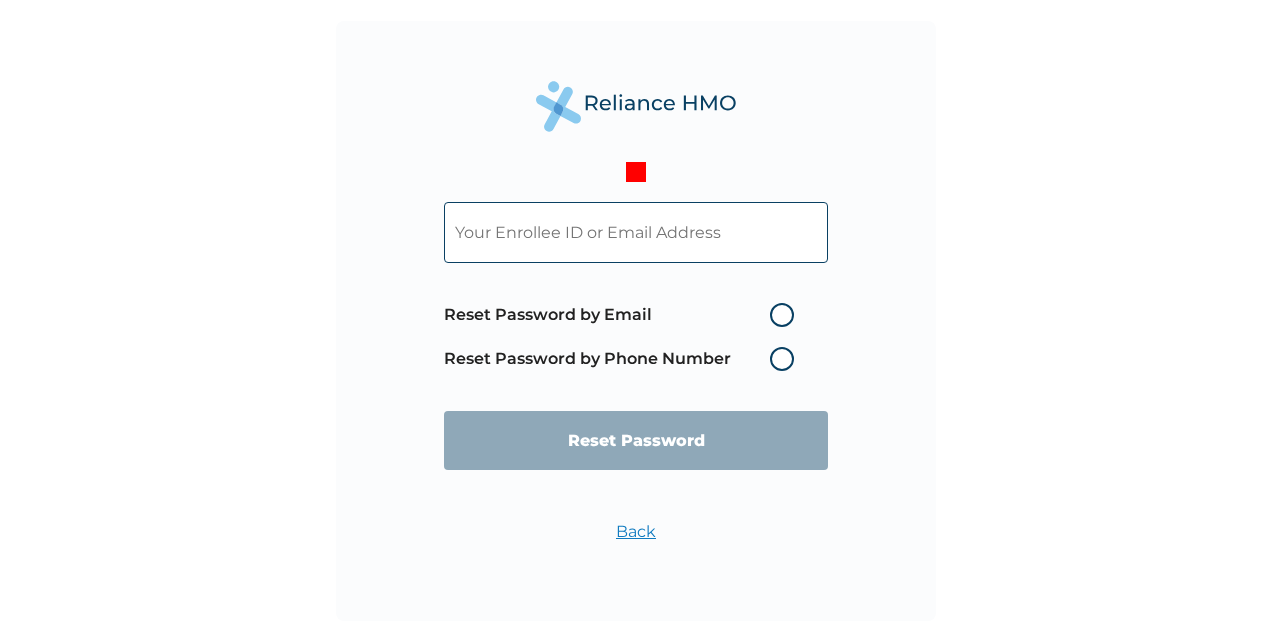 click at bounding box center [636, 232] 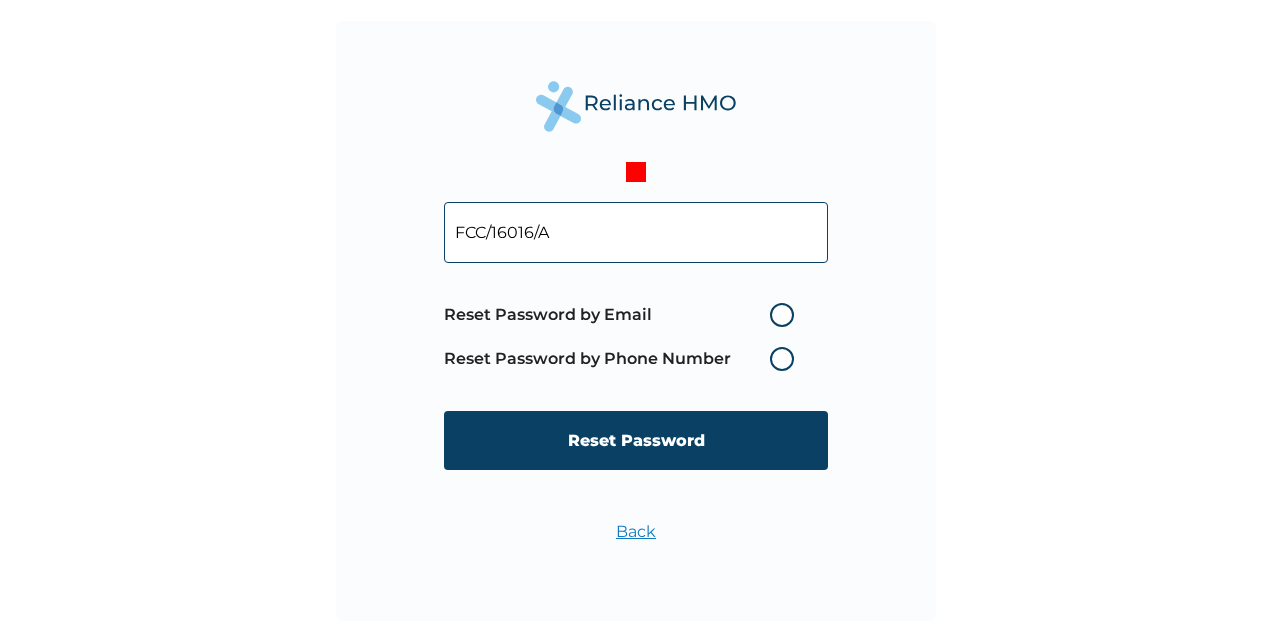 type on "FCC/16016/A" 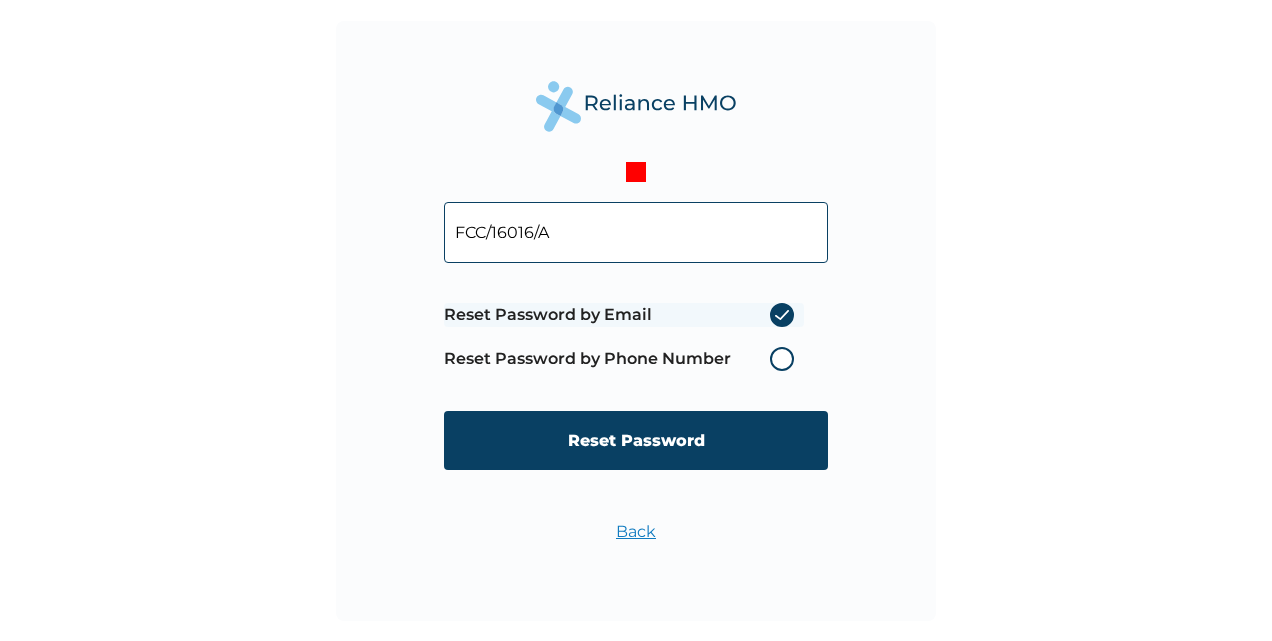 radio on "true" 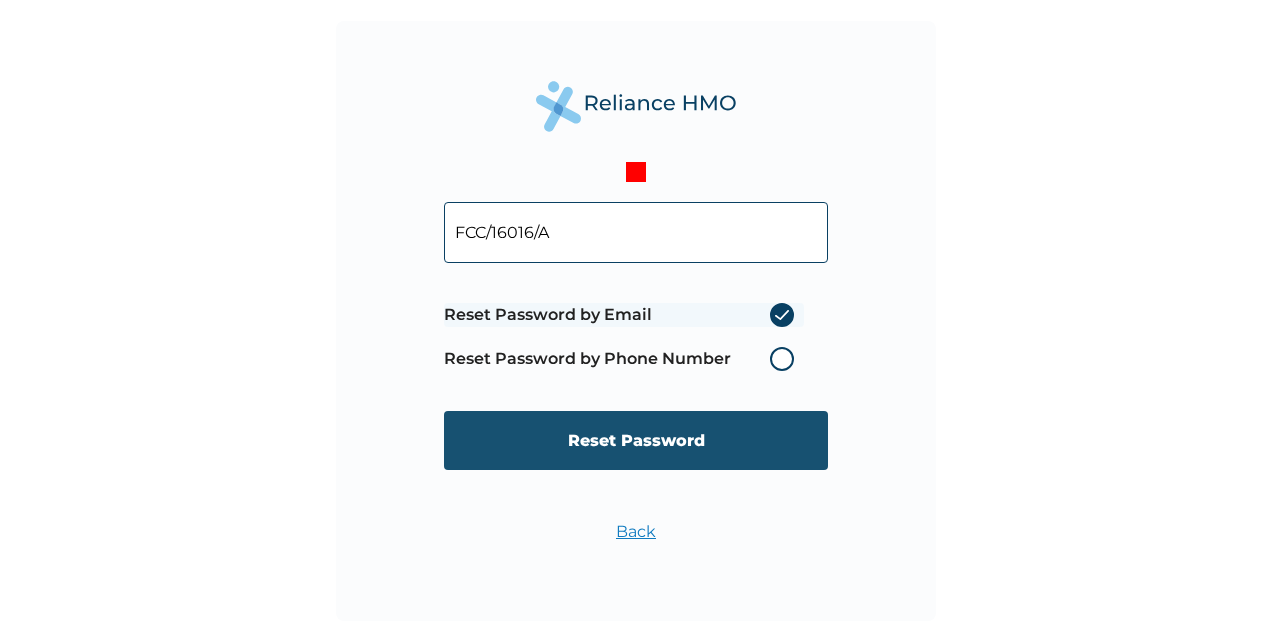 click on "Reset Password" at bounding box center (636, 440) 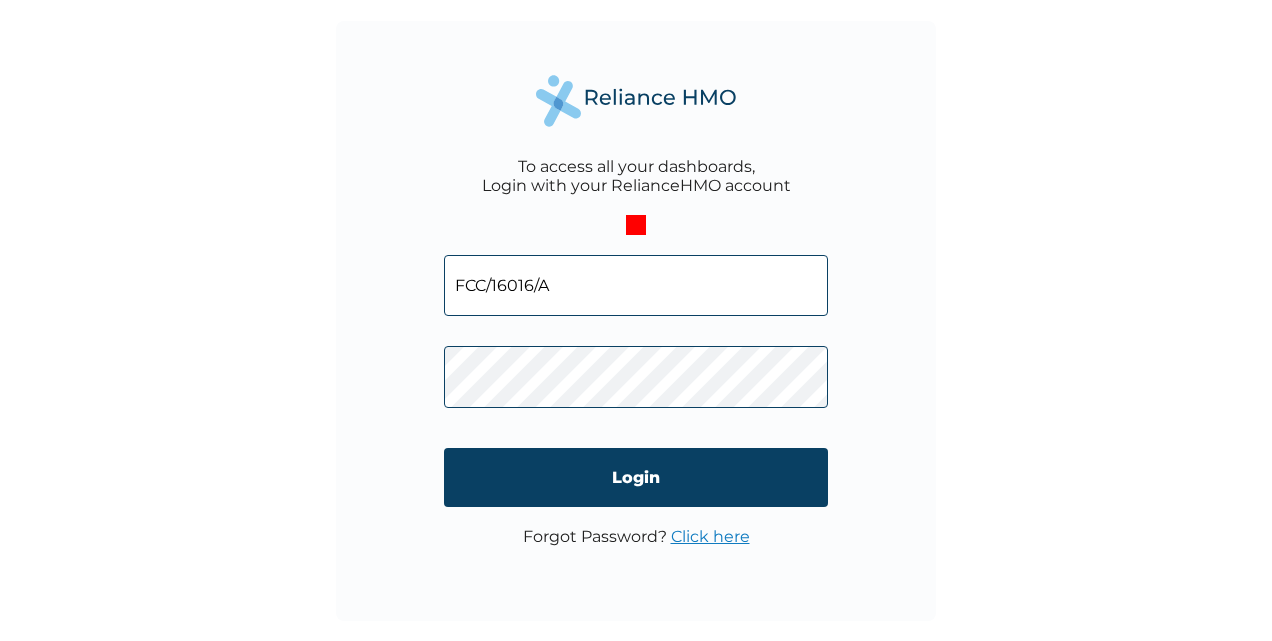 click on "To access all your dashboards, Login with your RelianceHMO account   FCC/16016/A Login Forgot Password?   Click here" at bounding box center [636, 321] 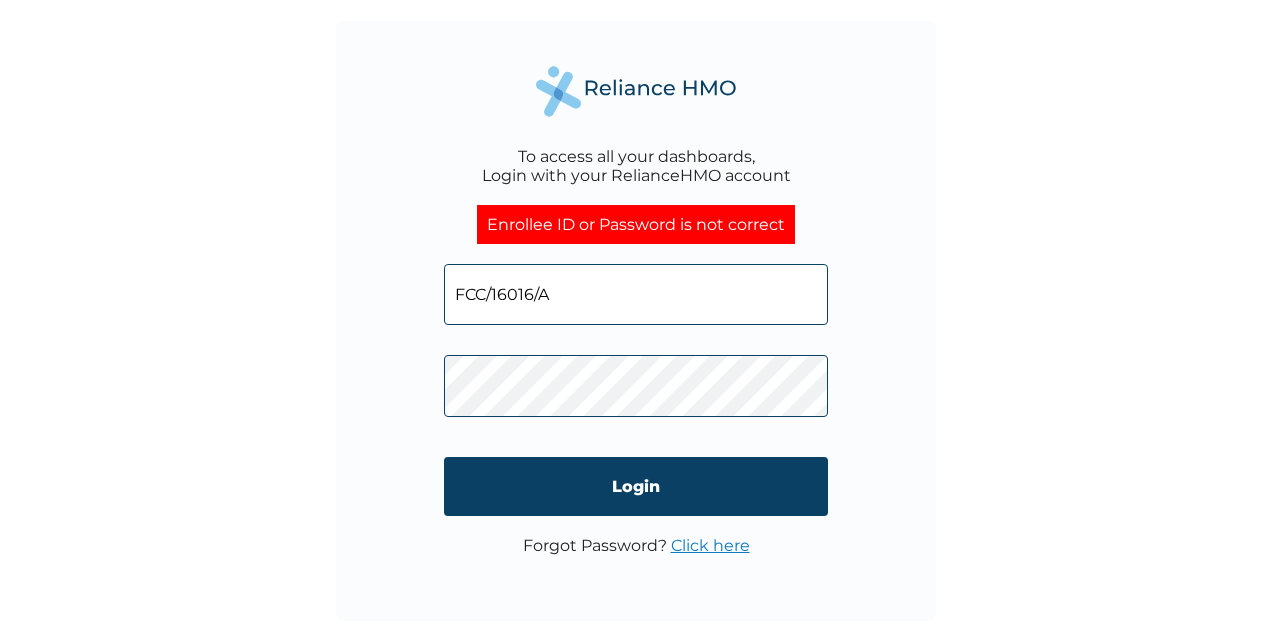 click on "FCC/16016/A" at bounding box center [636, 294] 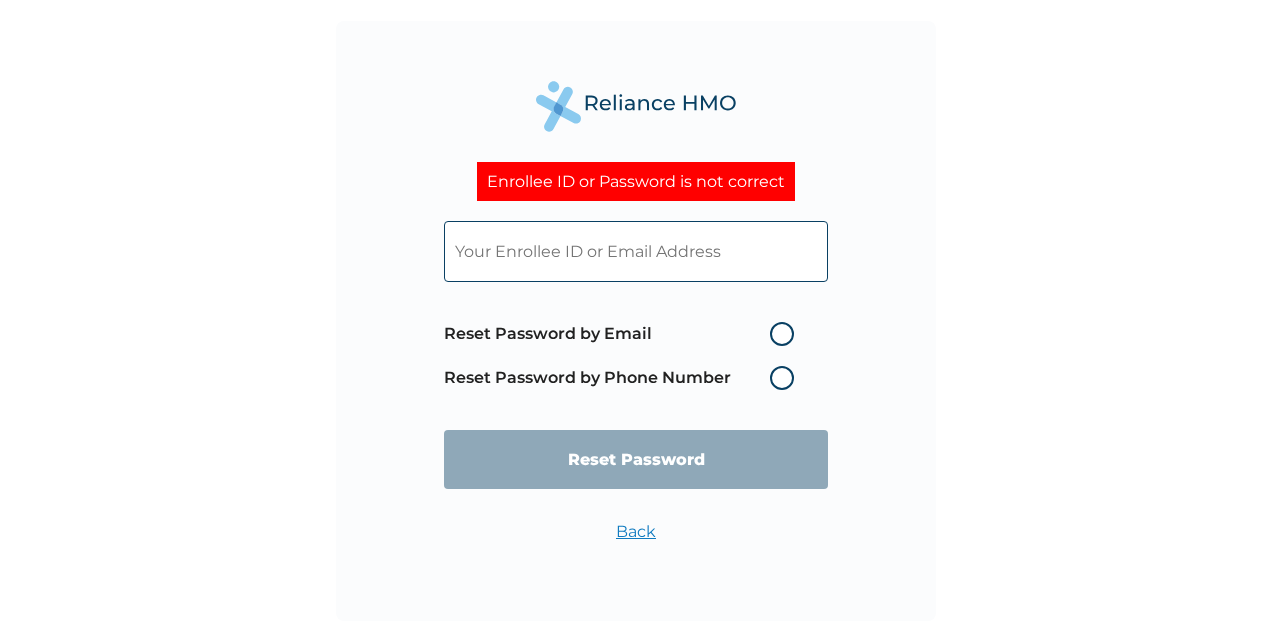 click at bounding box center (636, 251) 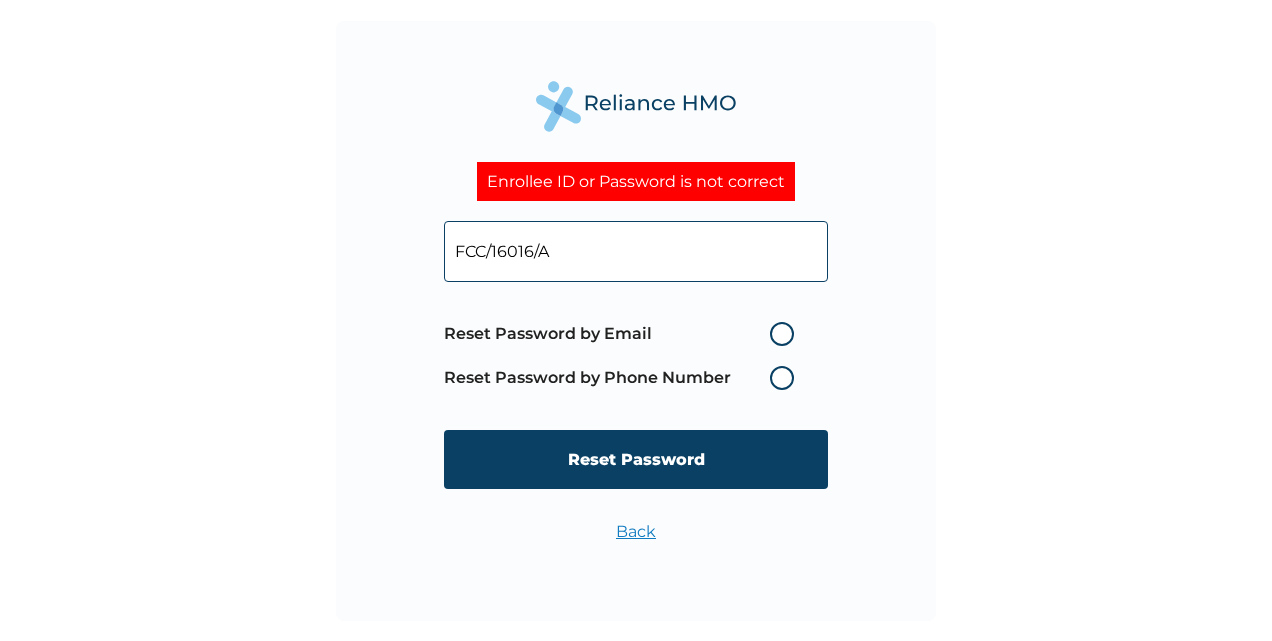type on "FCC/16016/A" 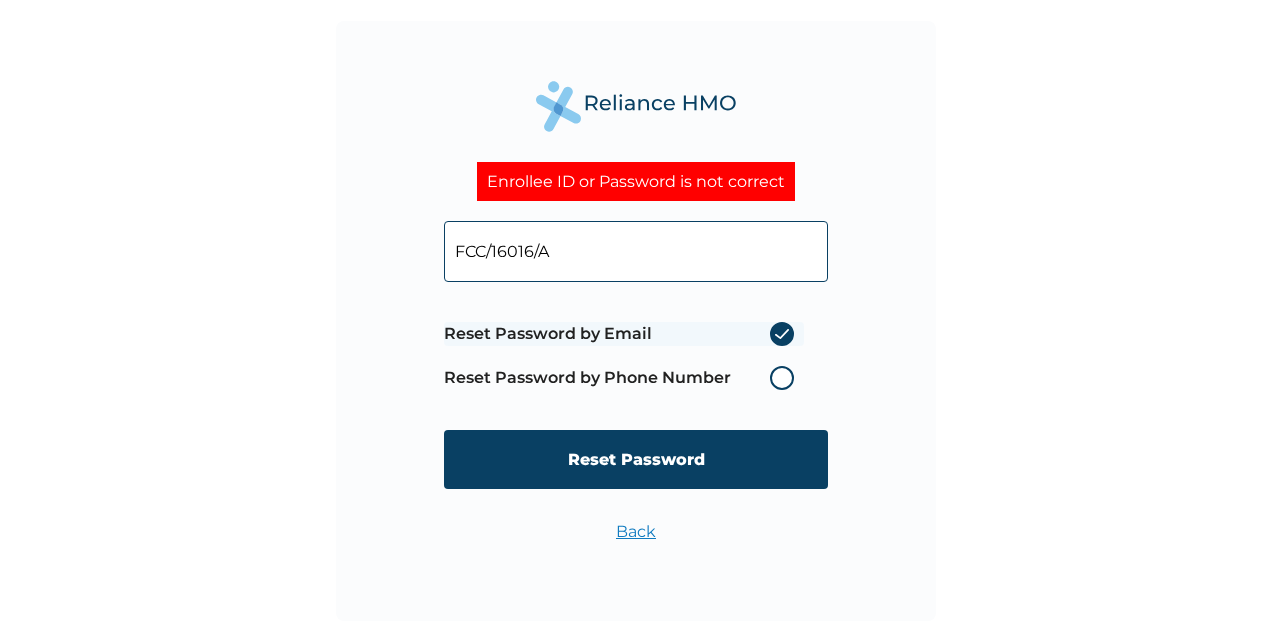 radio on "true" 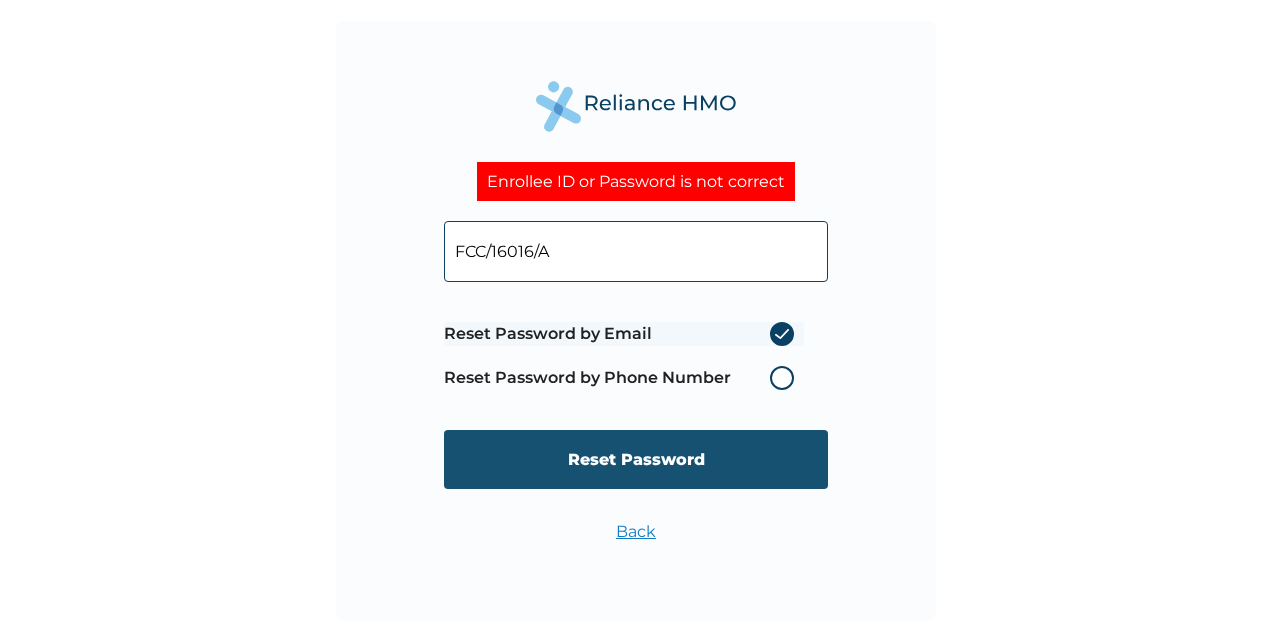 click on "Reset Password" at bounding box center [636, 459] 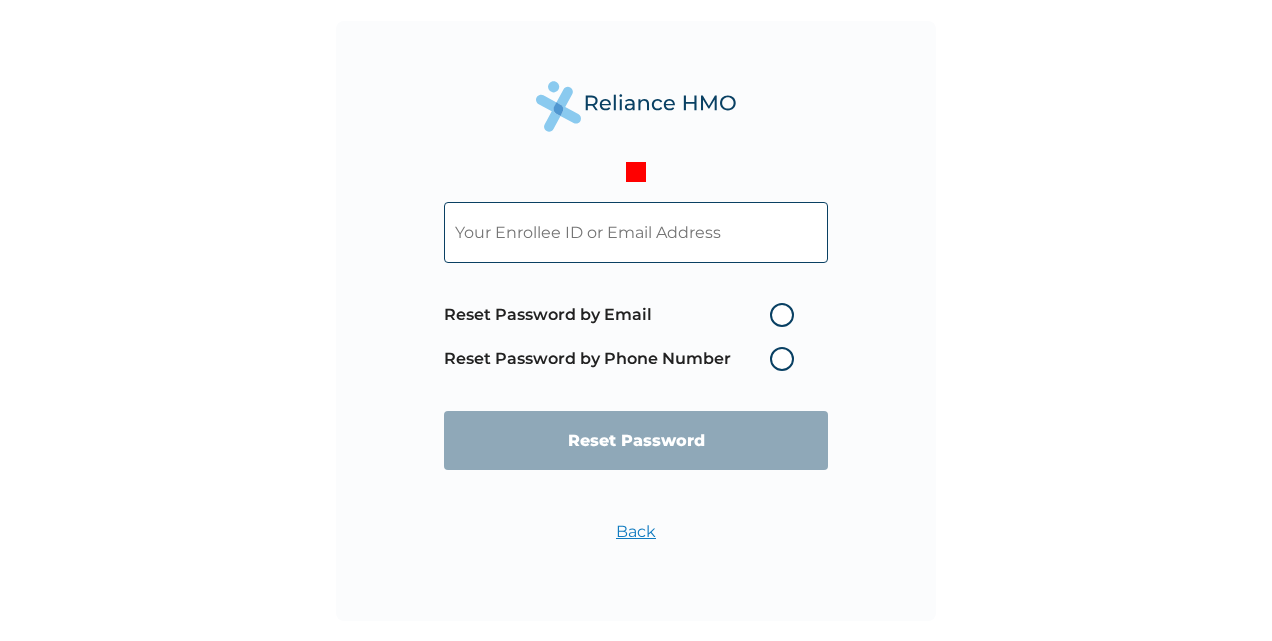 click at bounding box center [636, 232] 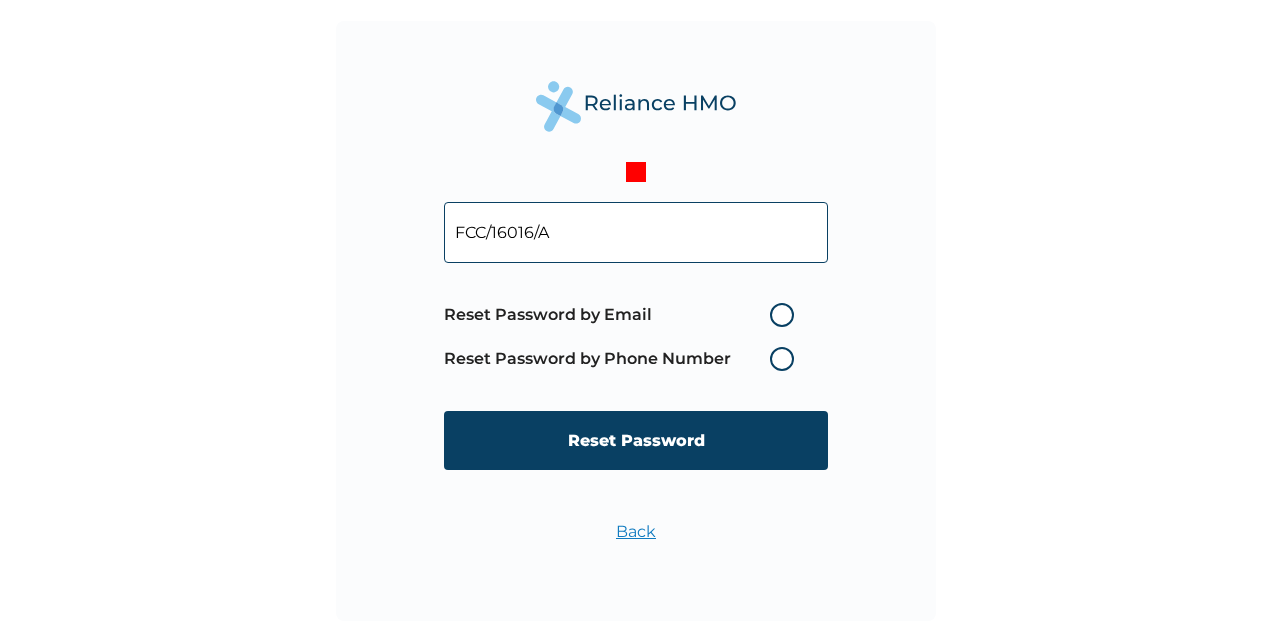 type on "FCC/16016/A" 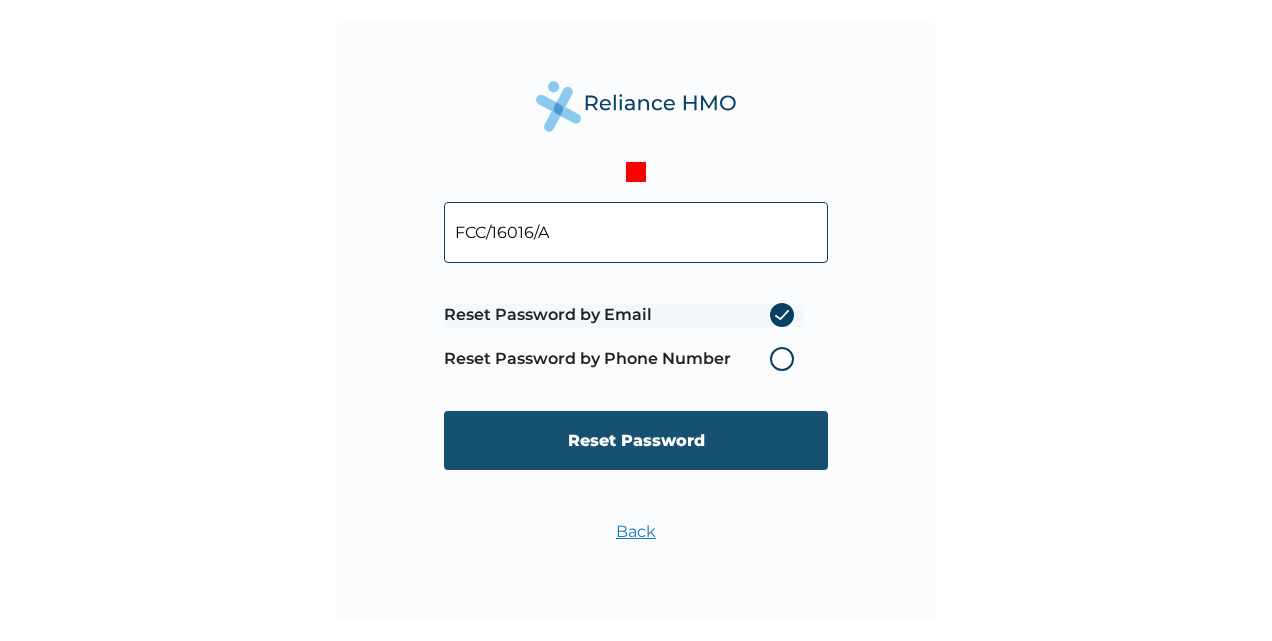 click on "Reset Password" at bounding box center (636, 440) 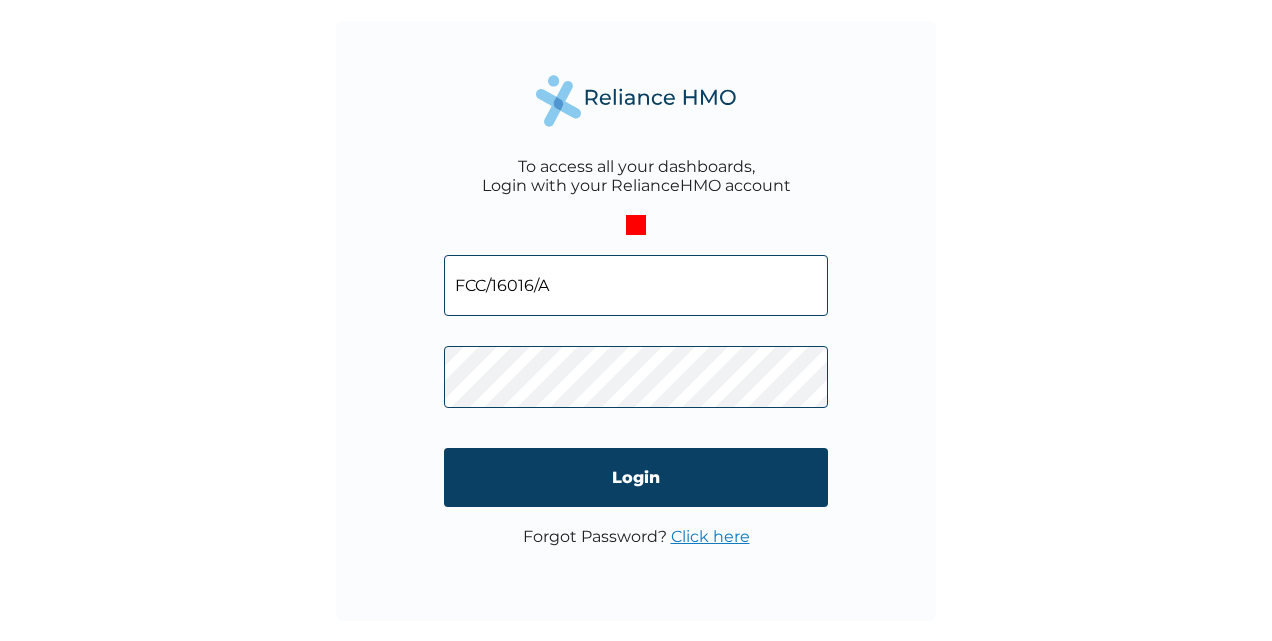 click on "To access all your dashboards, Login with your RelianceHMO account   FCC/16016/A Login Forgot Password?   Click here" at bounding box center [636, 321] 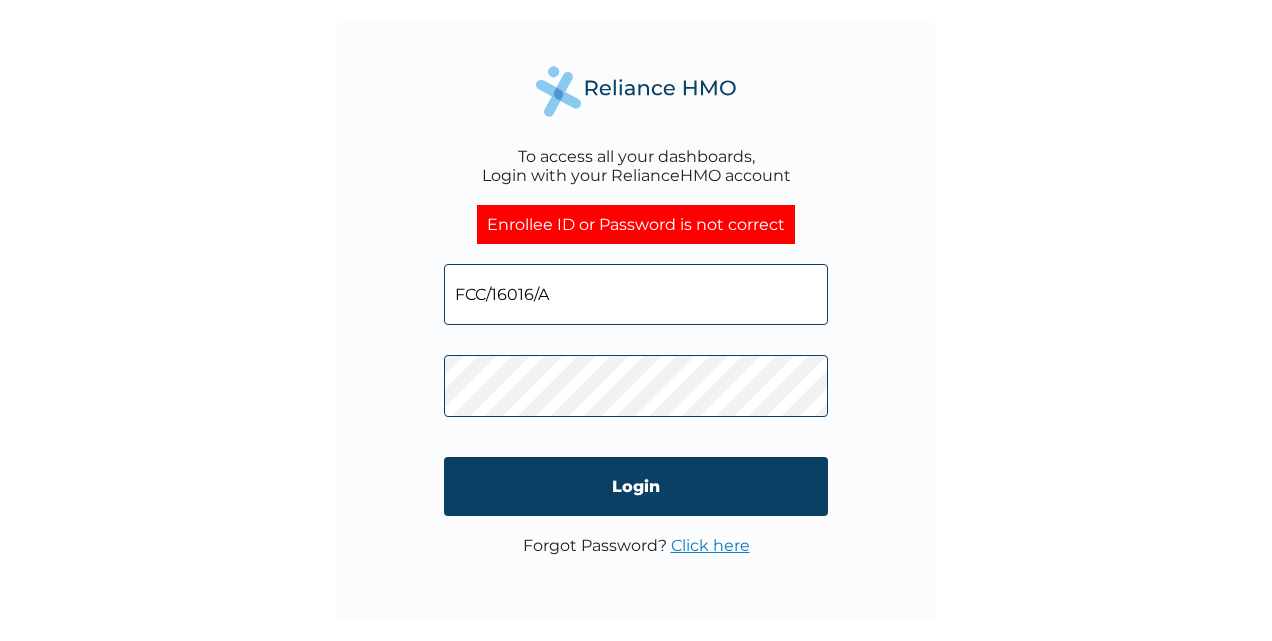 click on "Login" at bounding box center [636, 486] 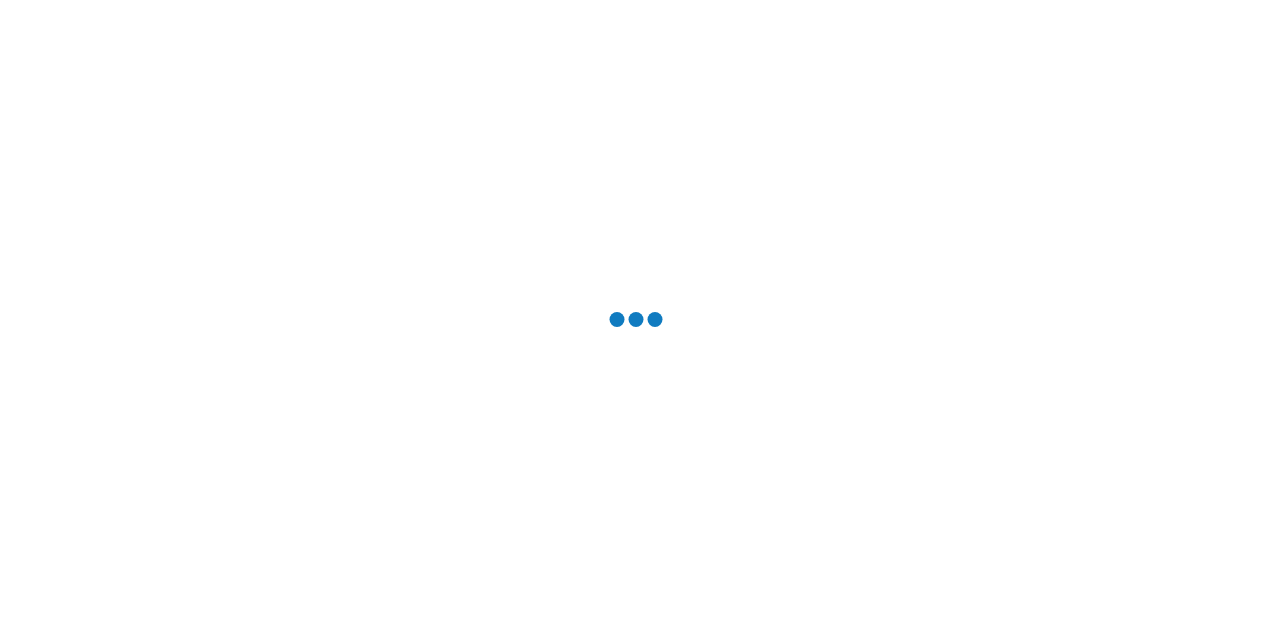 scroll, scrollTop: 0, scrollLeft: 0, axis: both 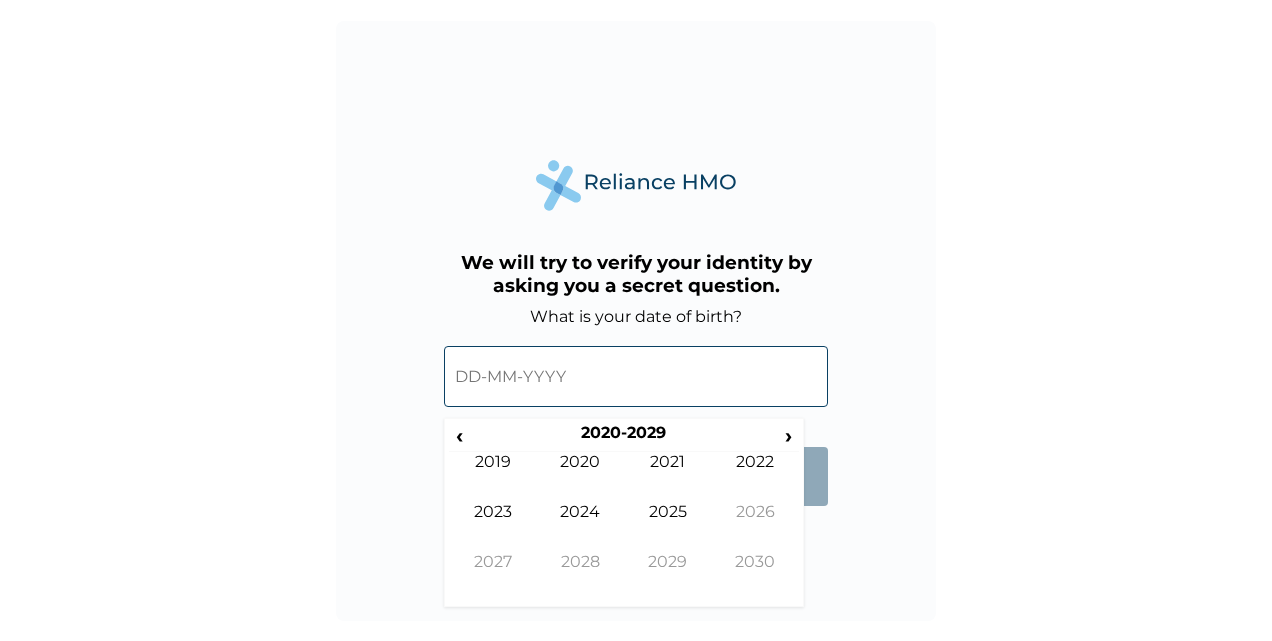 click at bounding box center (636, 376) 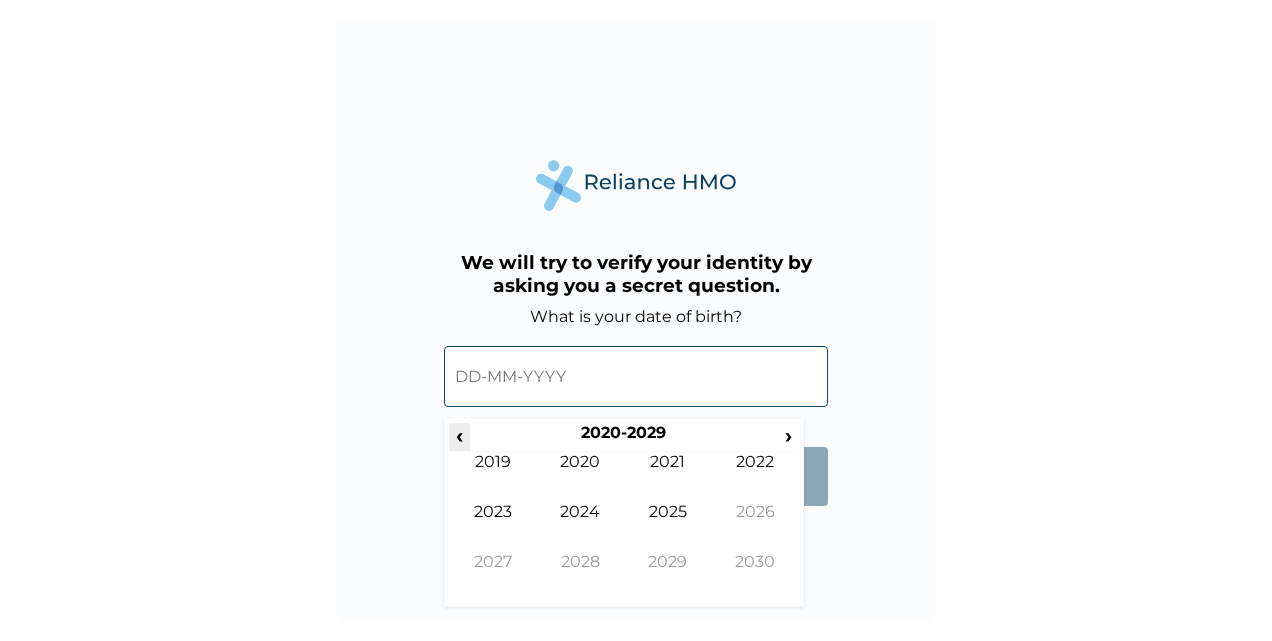 click on "‹" at bounding box center (459, 435) 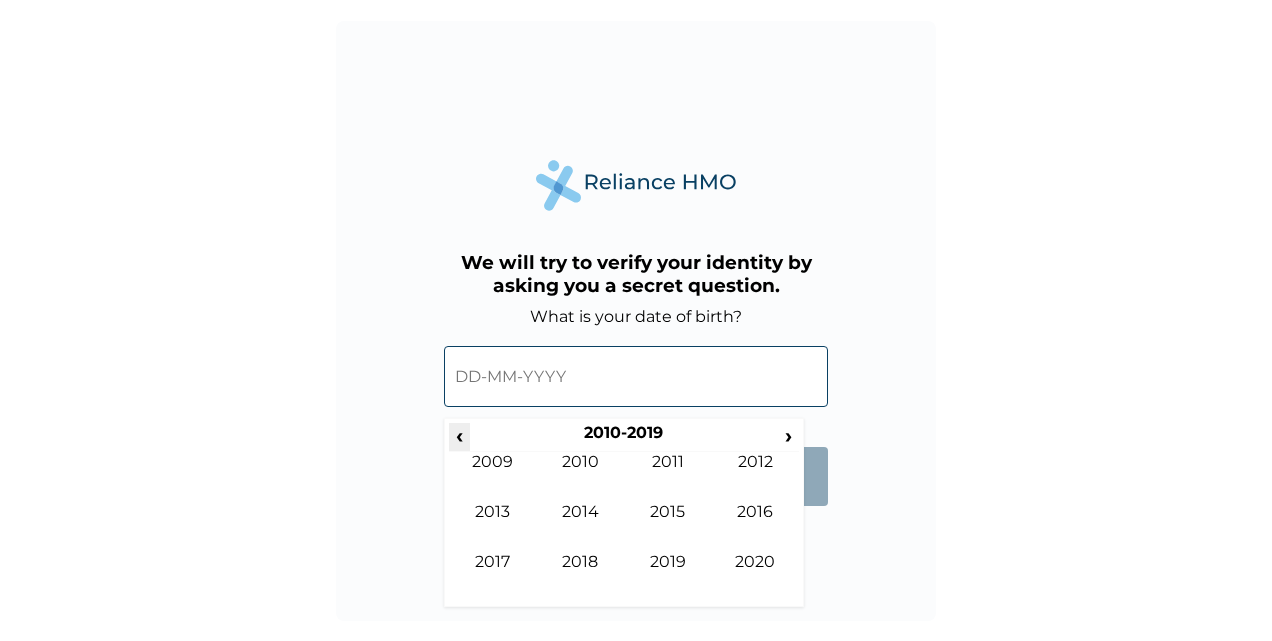 click on "‹" at bounding box center [459, 435] 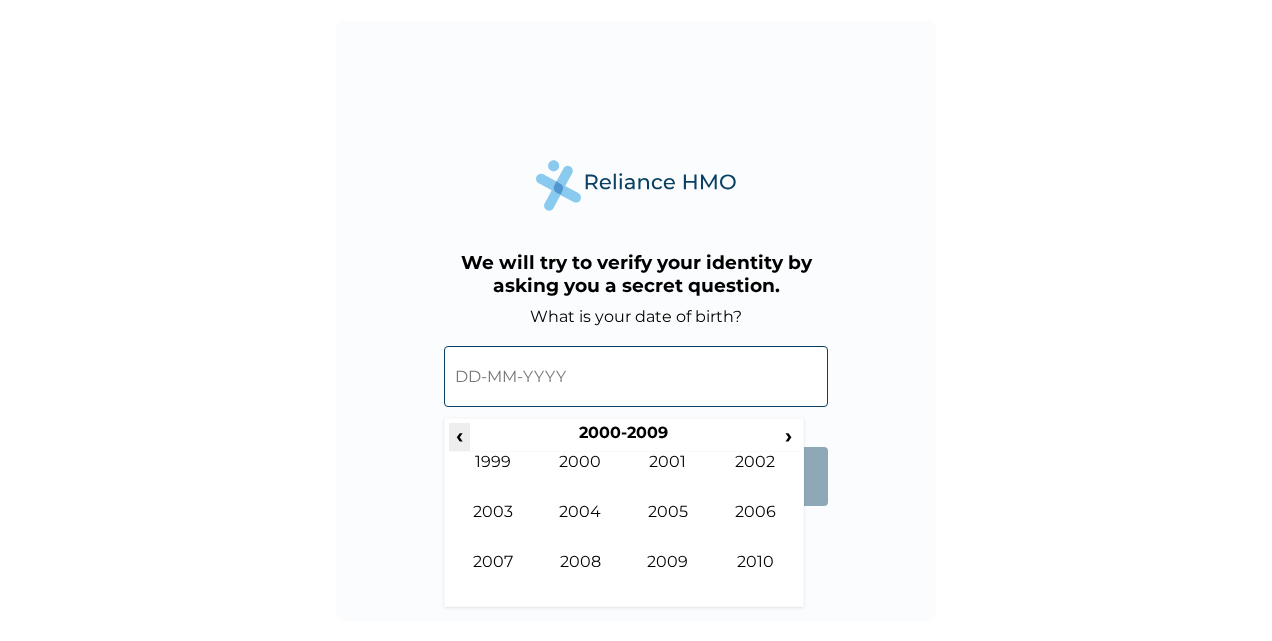 click on "‹" at bounding box center (459, 435) 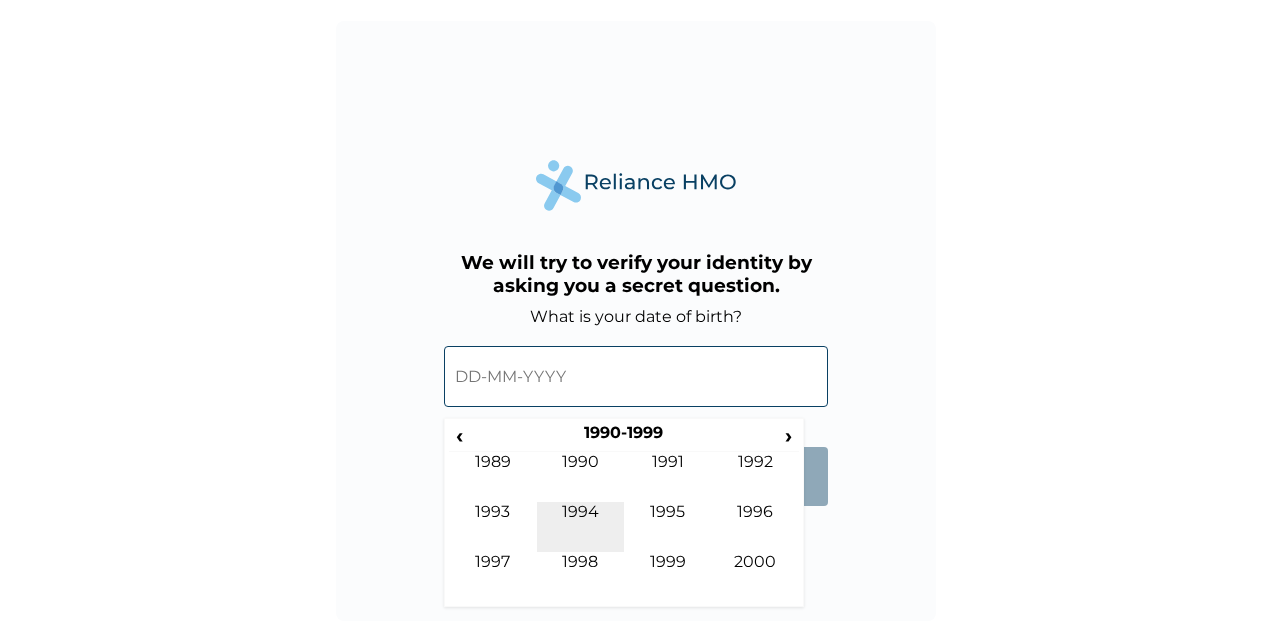 click on "1994" at bounding box center [581, 527] 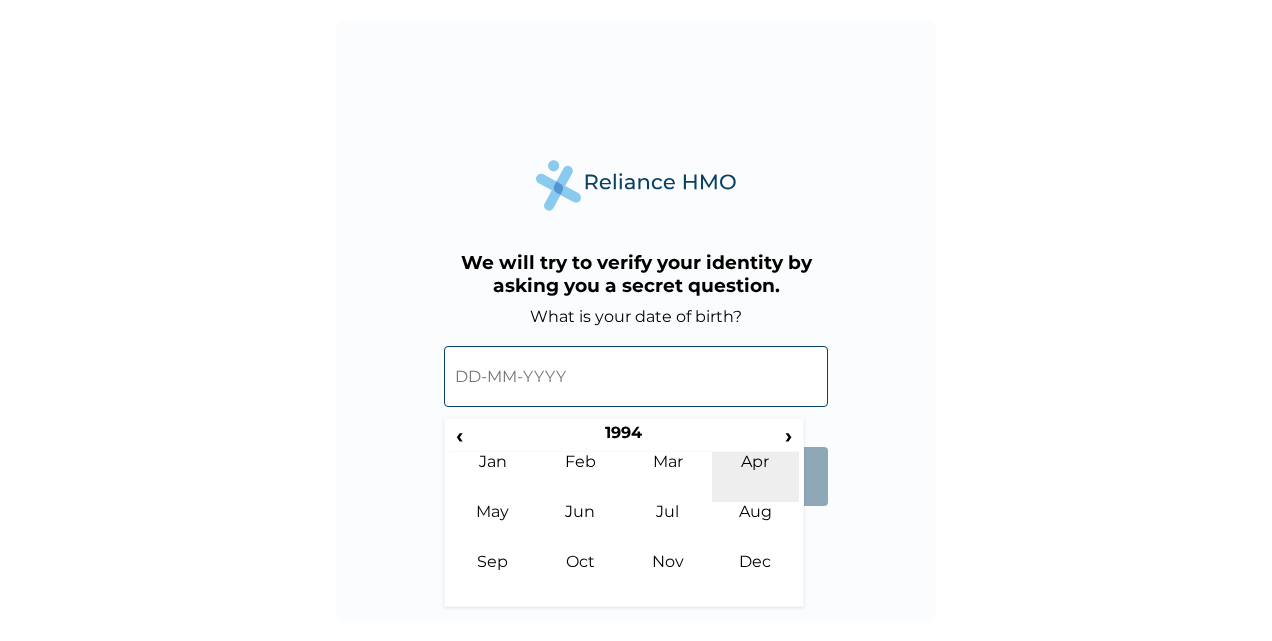 click on "Apr" at bounding box center (756, 477) 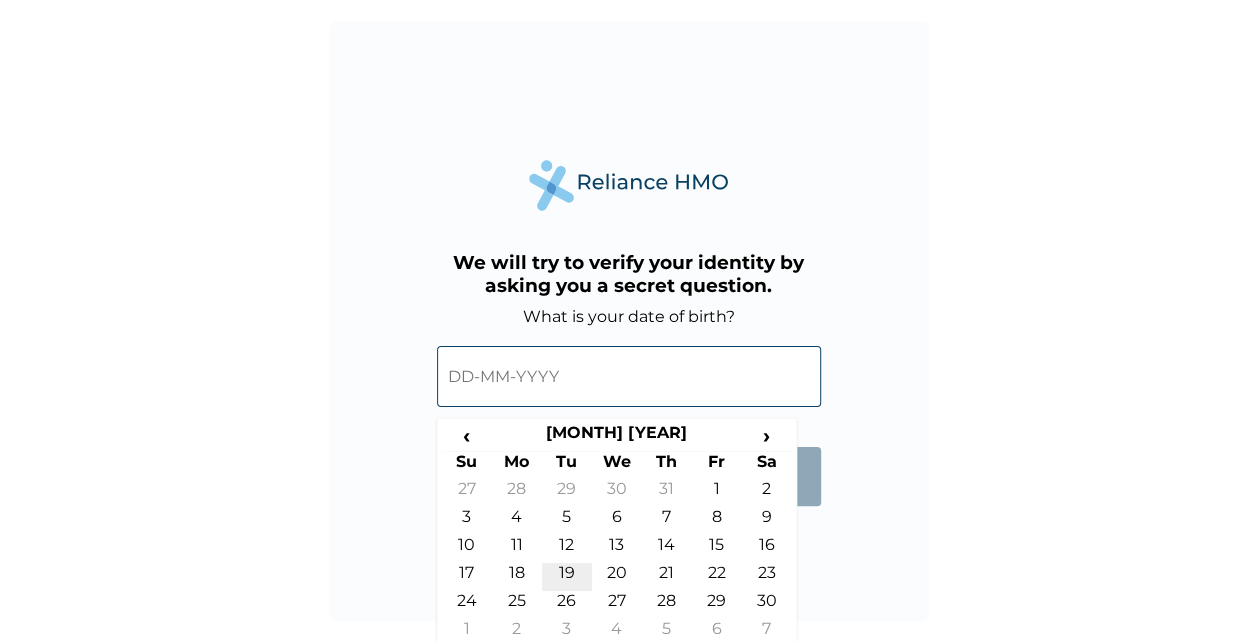 click on "19" at bounding box center [567, 577] 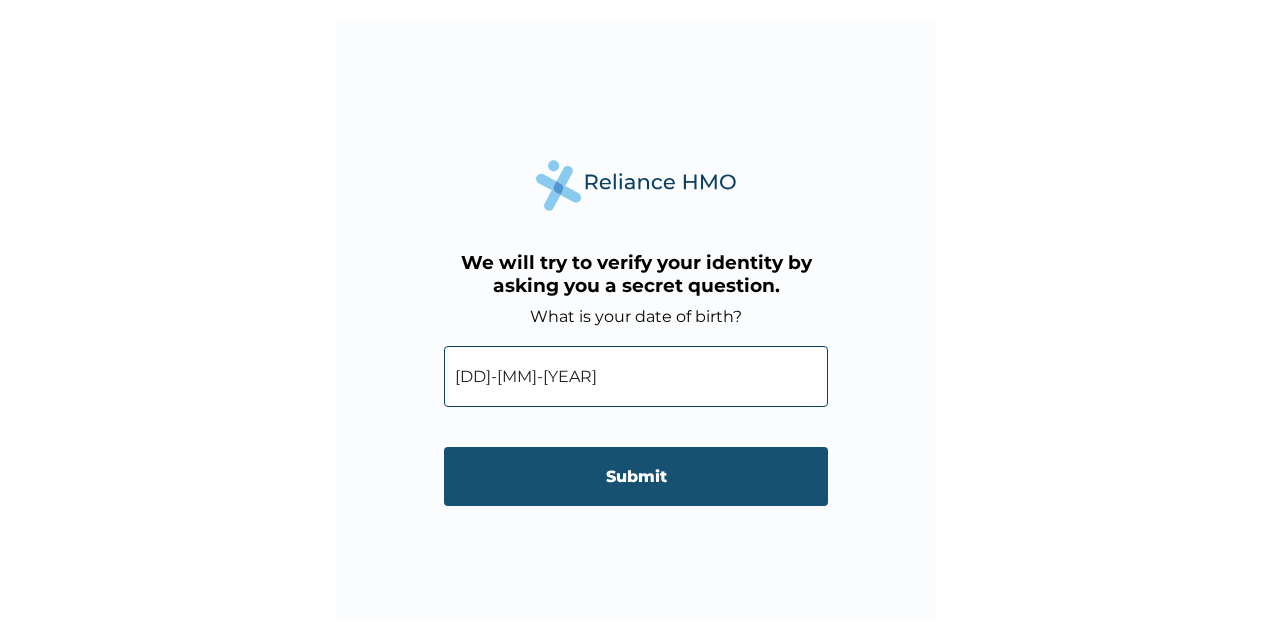 click on "Submit" at bounding box center [636, 476] 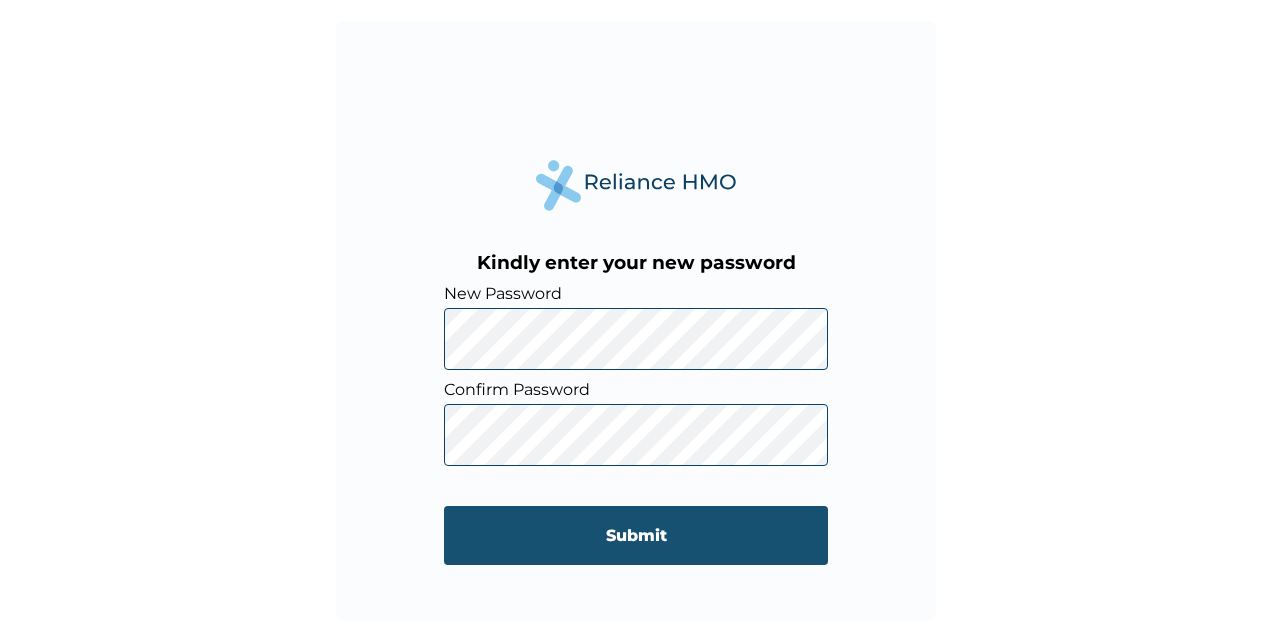 click on "Submit" at bounding box center (636, 535) 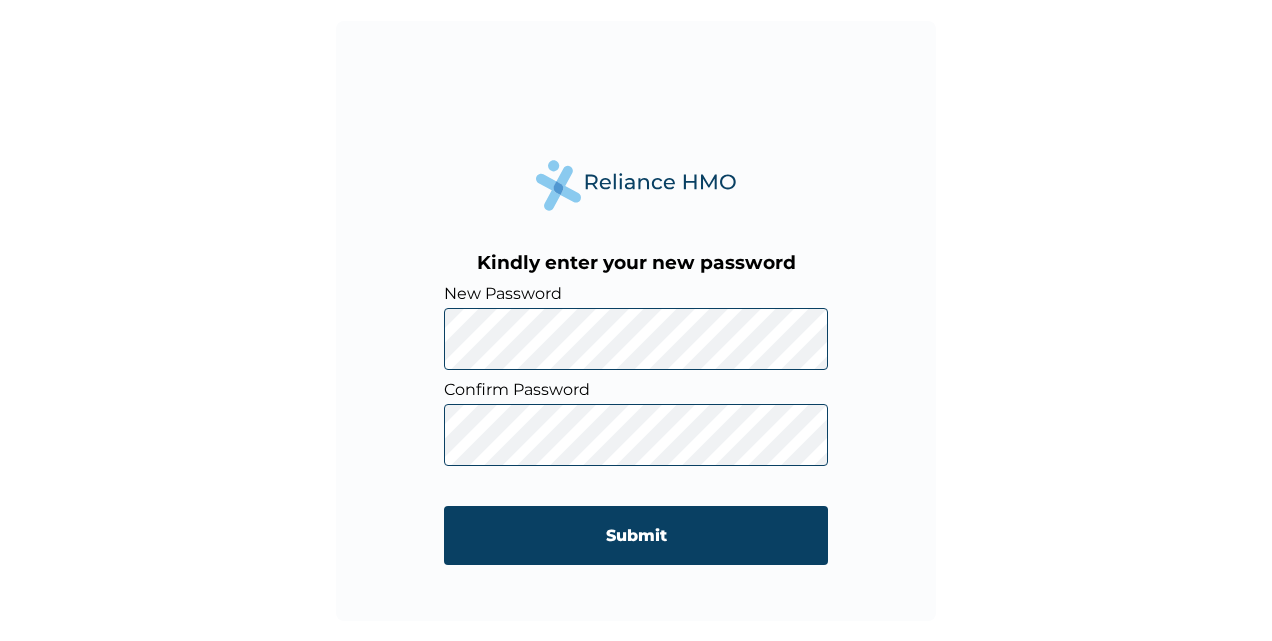 click on "Kindly enter your new password New Password Confirm Password Submit" at bounding box center (636, 321) 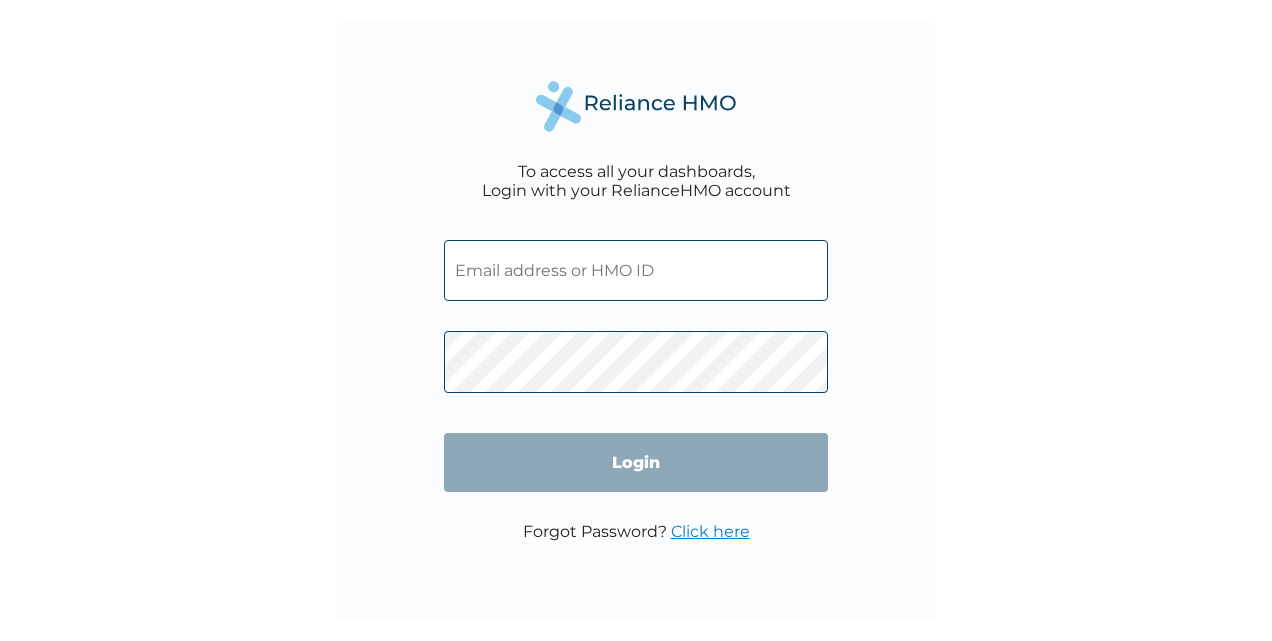 scroll, scrollTop: 0, scrollLeft: 0, axis: both 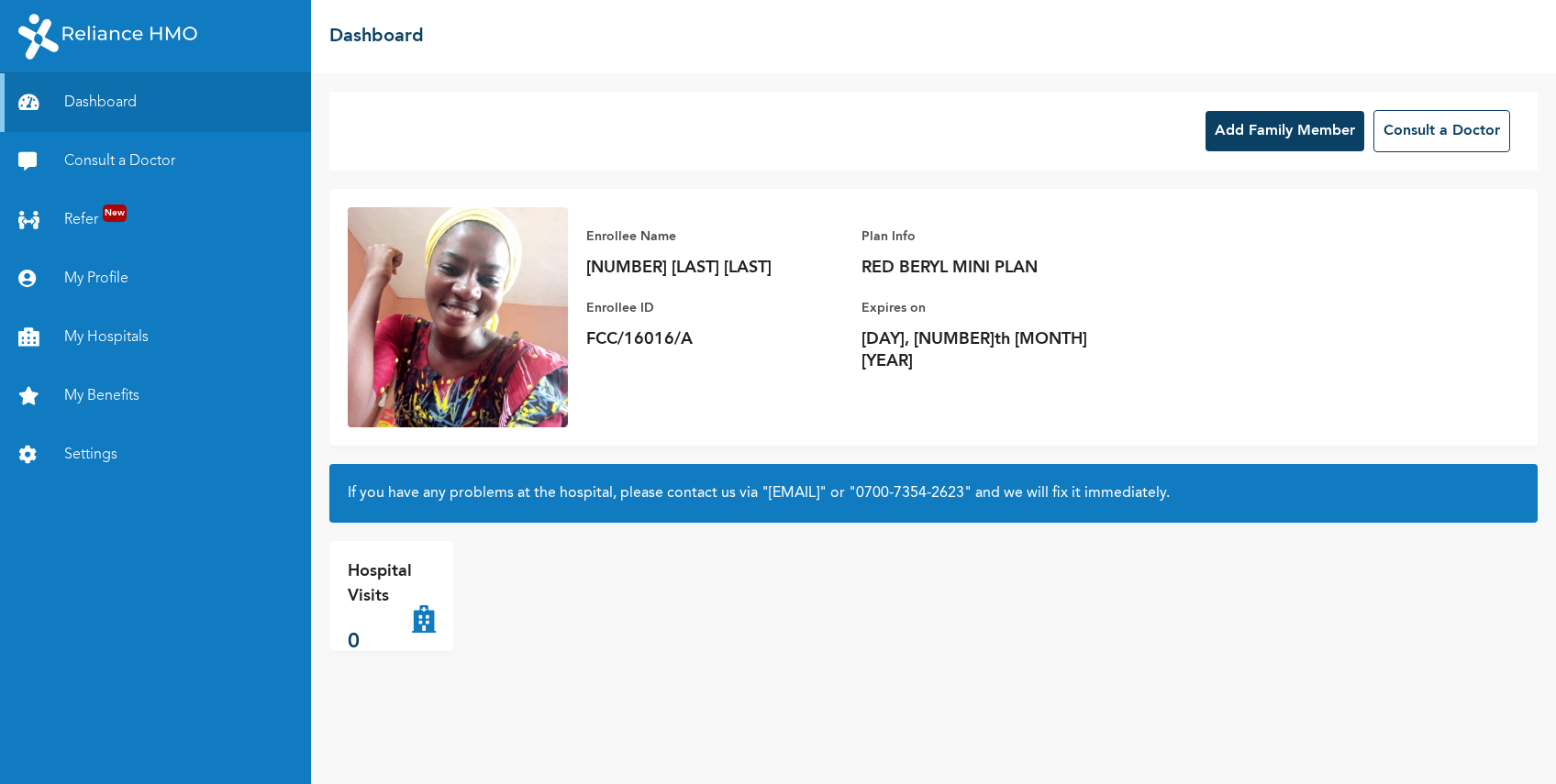 drag, startPoint x: 1159, startPoint y: 4, endPoint x: 608, endPoint y: 587, distance: 802.1783 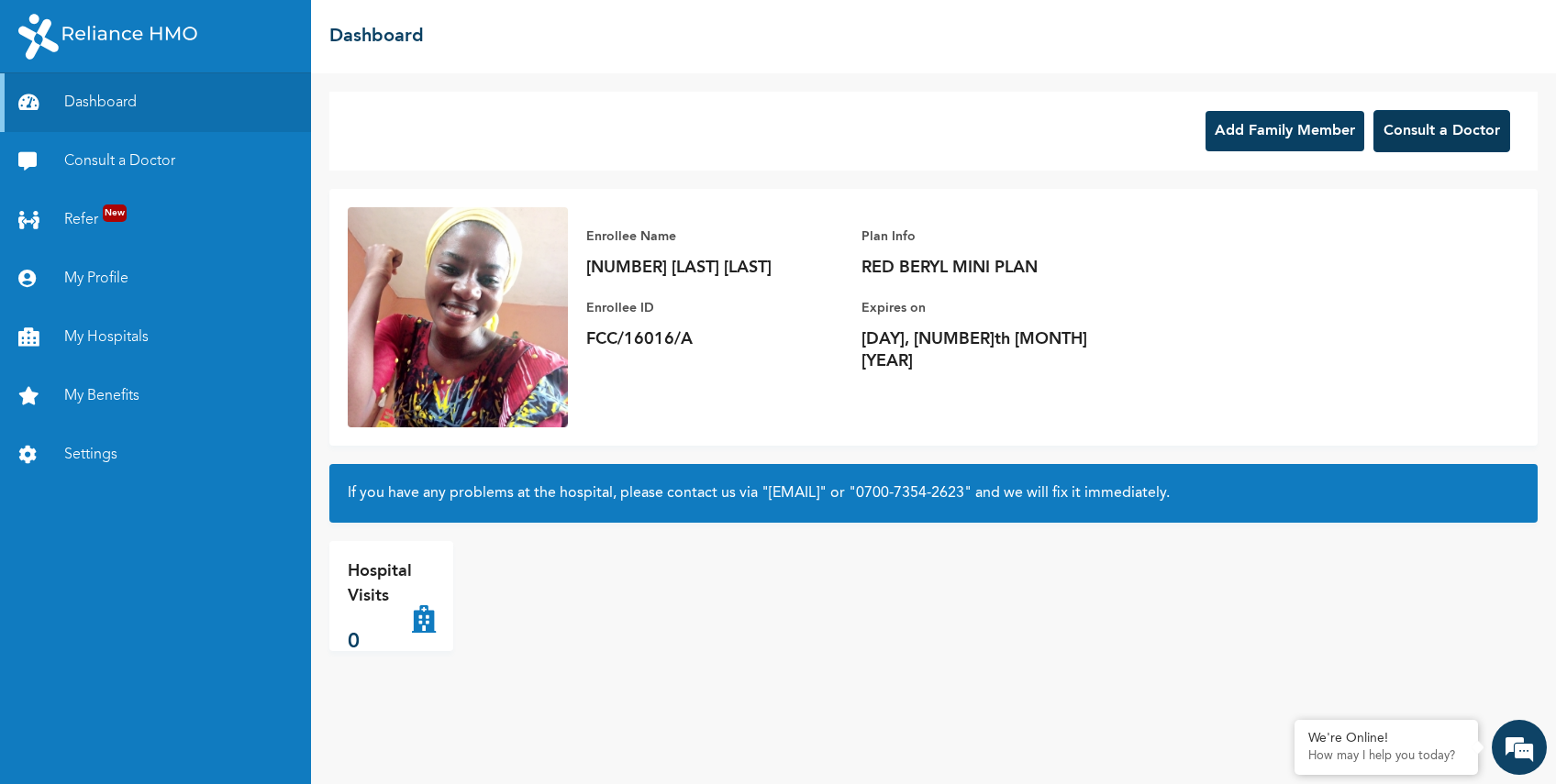 click on "Consult a Doctor" at bounding box center [1441, 131] 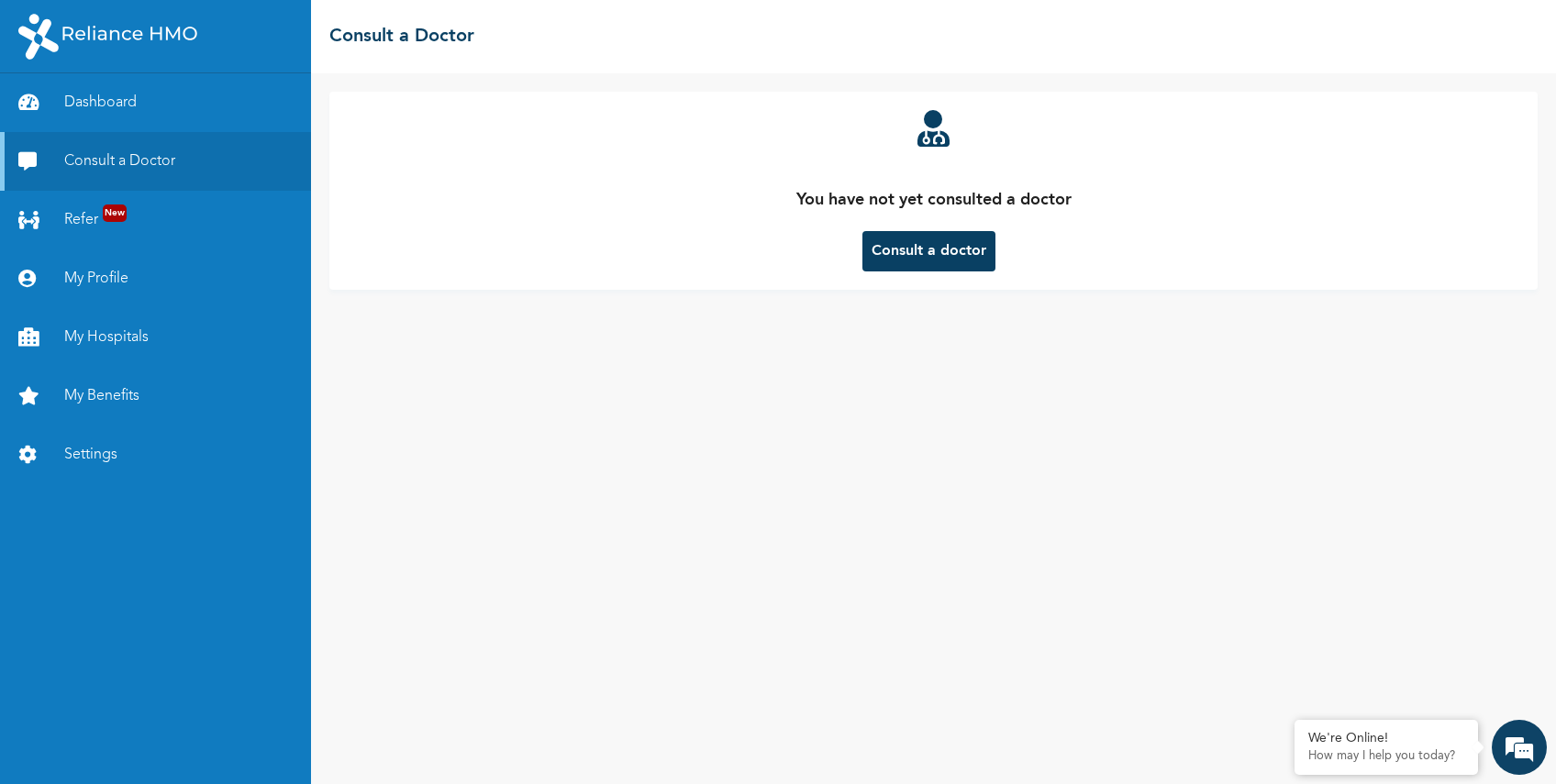 click on "Consult a doctor" at bounding box center (928, 251) 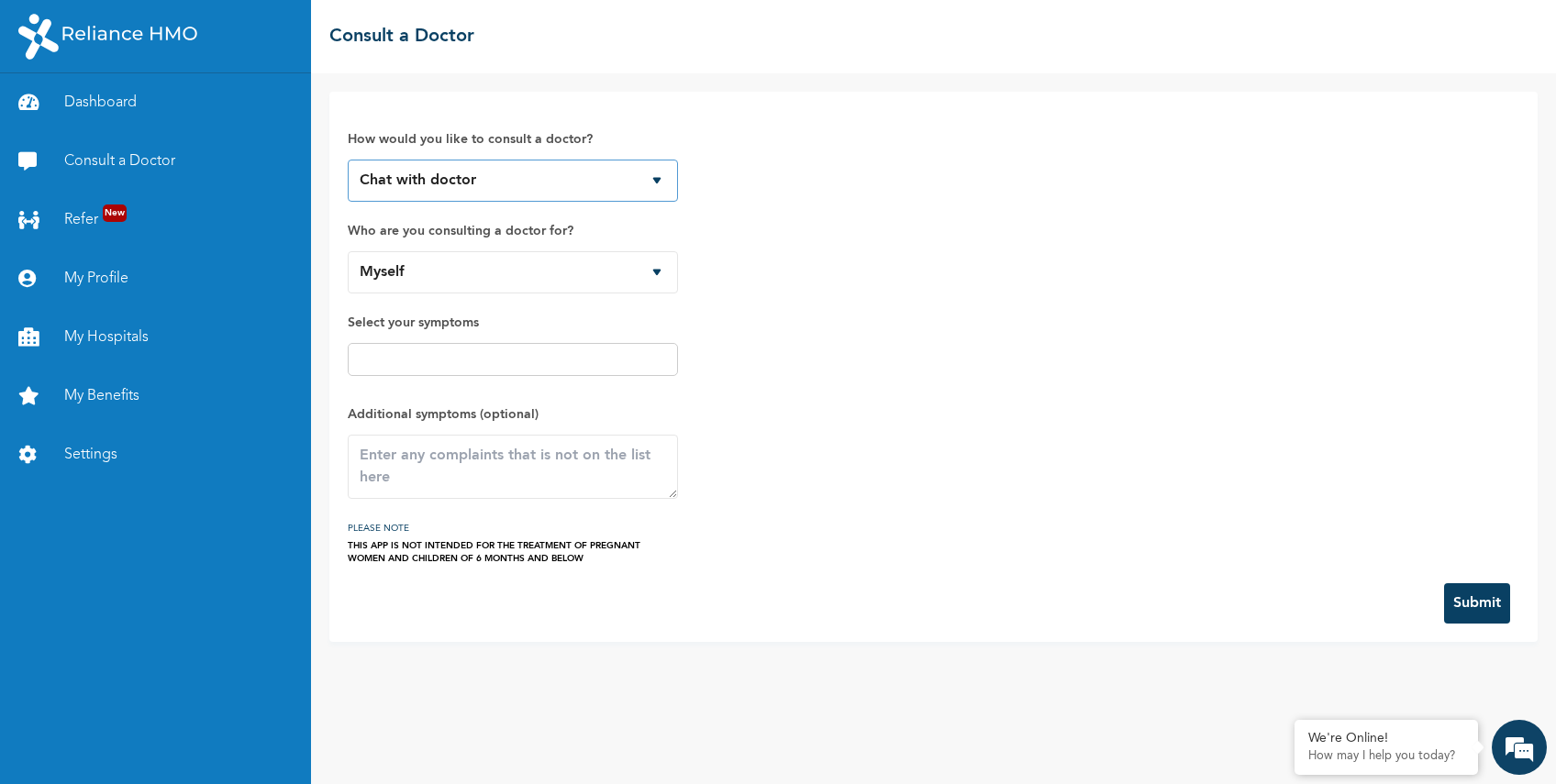 click on "Chat with doctor Phone Call" at bounding box center (513, 181) 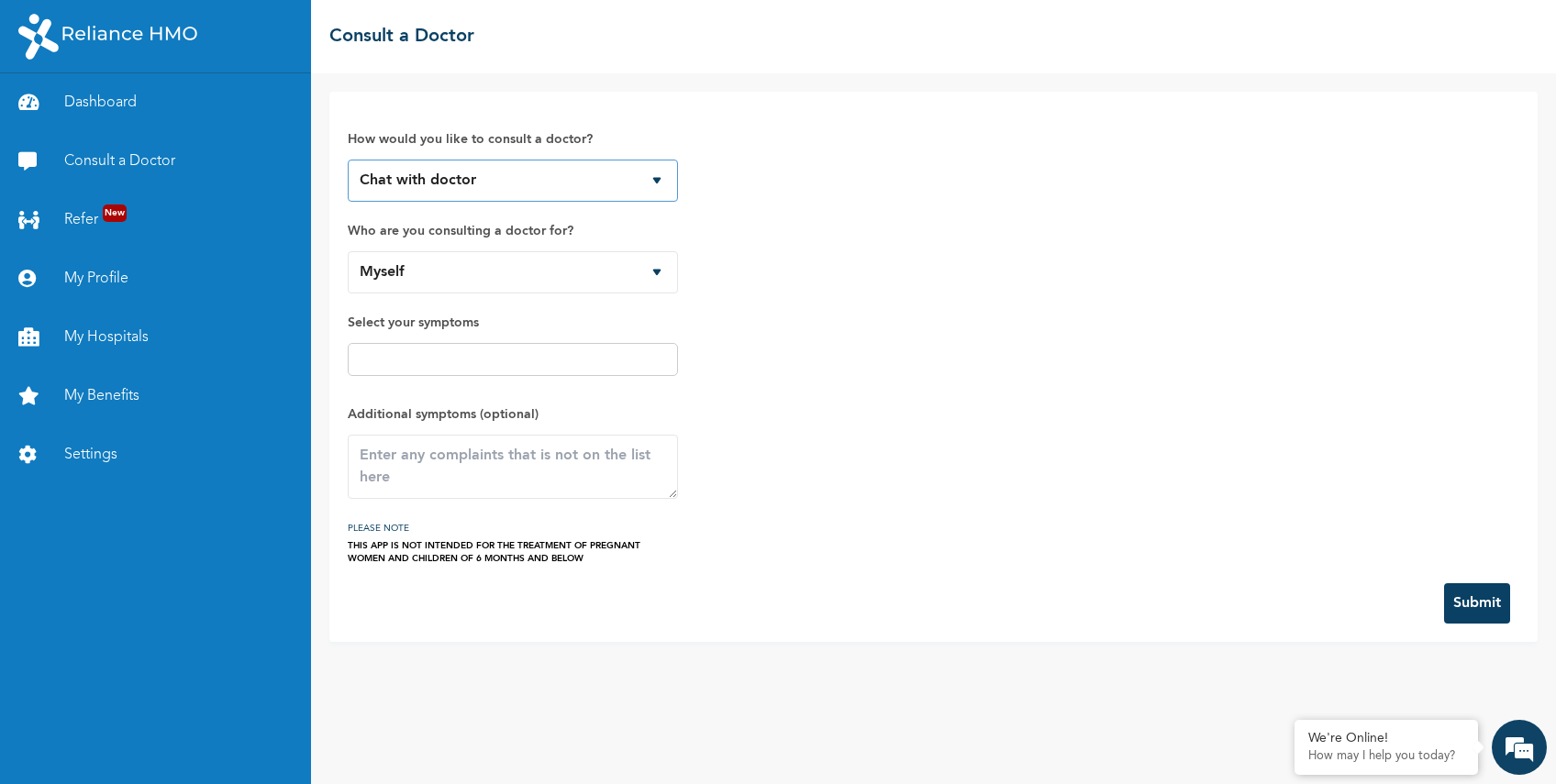 click on "Chat with doctor Phone Call" at bounding box center (513, 181) 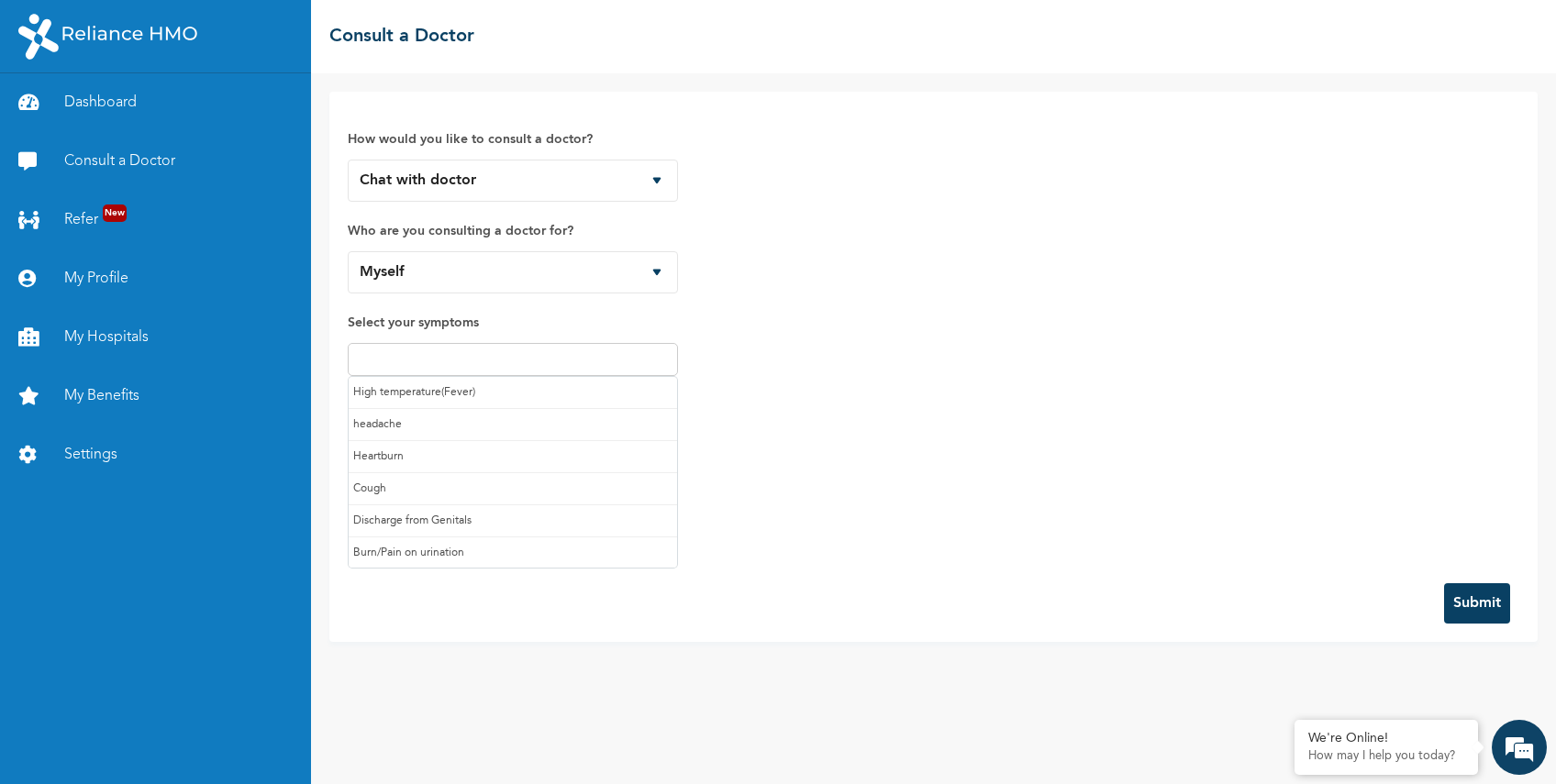 click at bounding box center [513, 359] 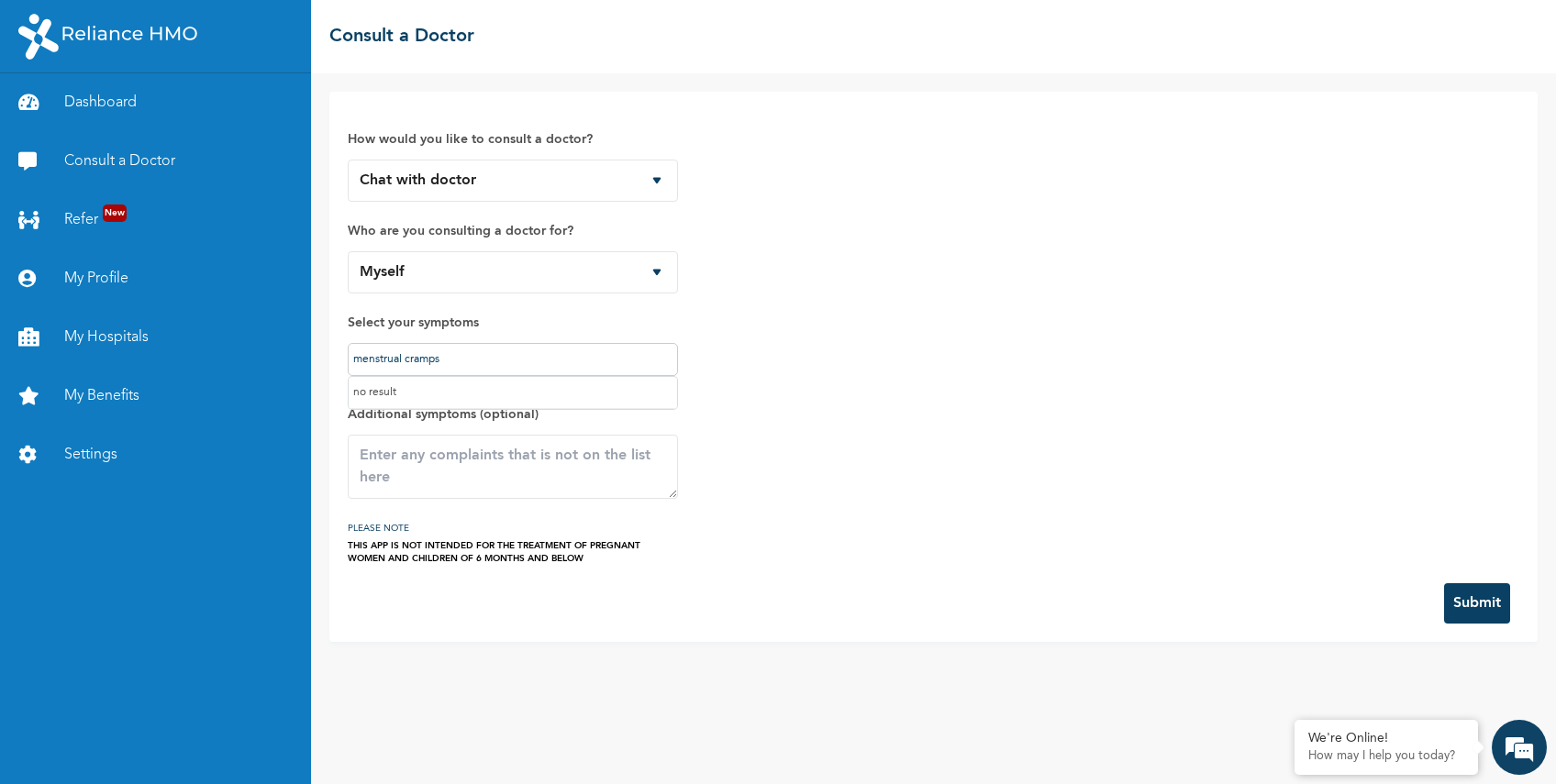 type on "menstrual cramps" 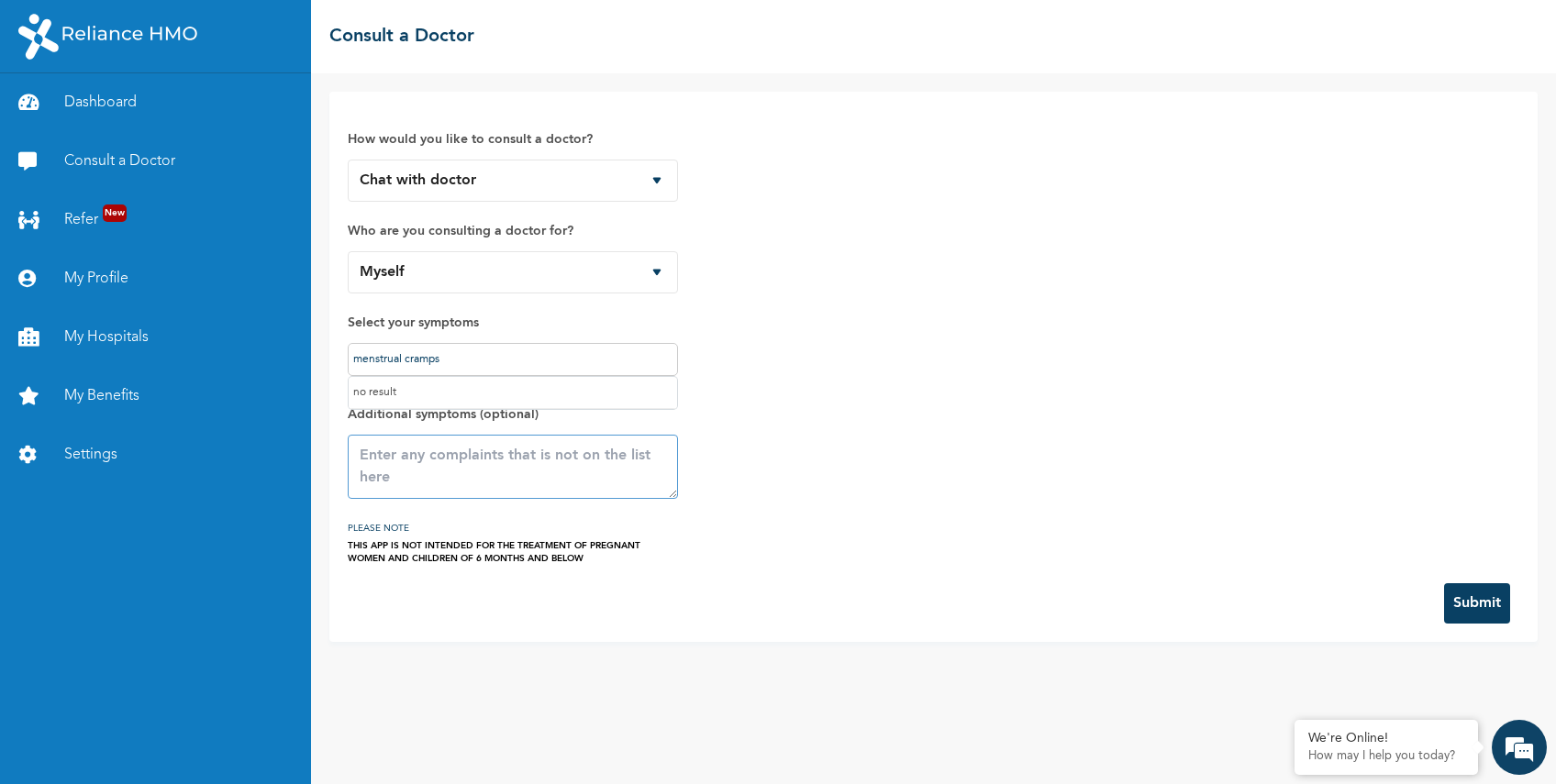 click at bounding box center [513, 467] 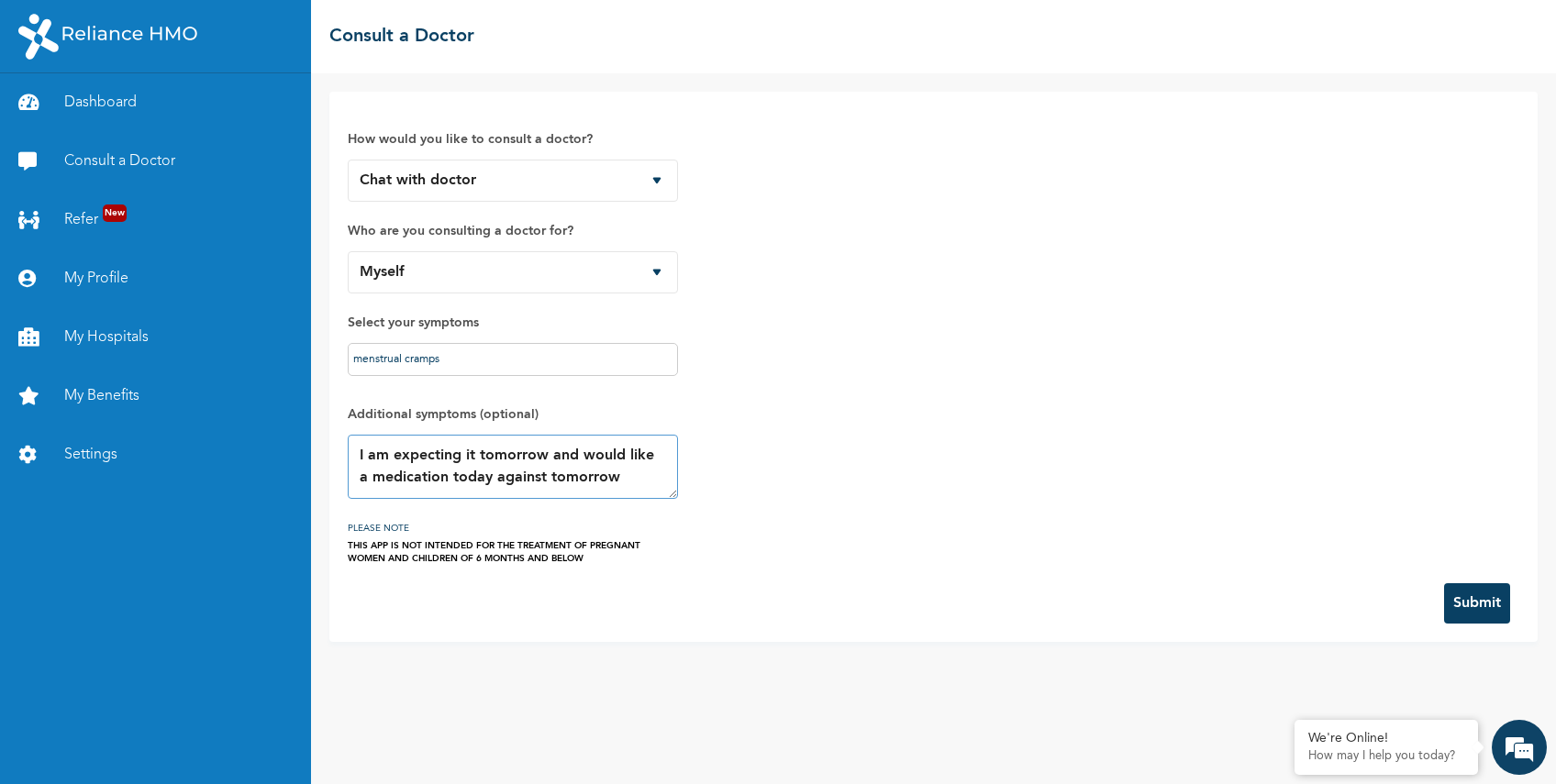 type on "I am expecting it tomorrow and would like a medication today against tomorrow" 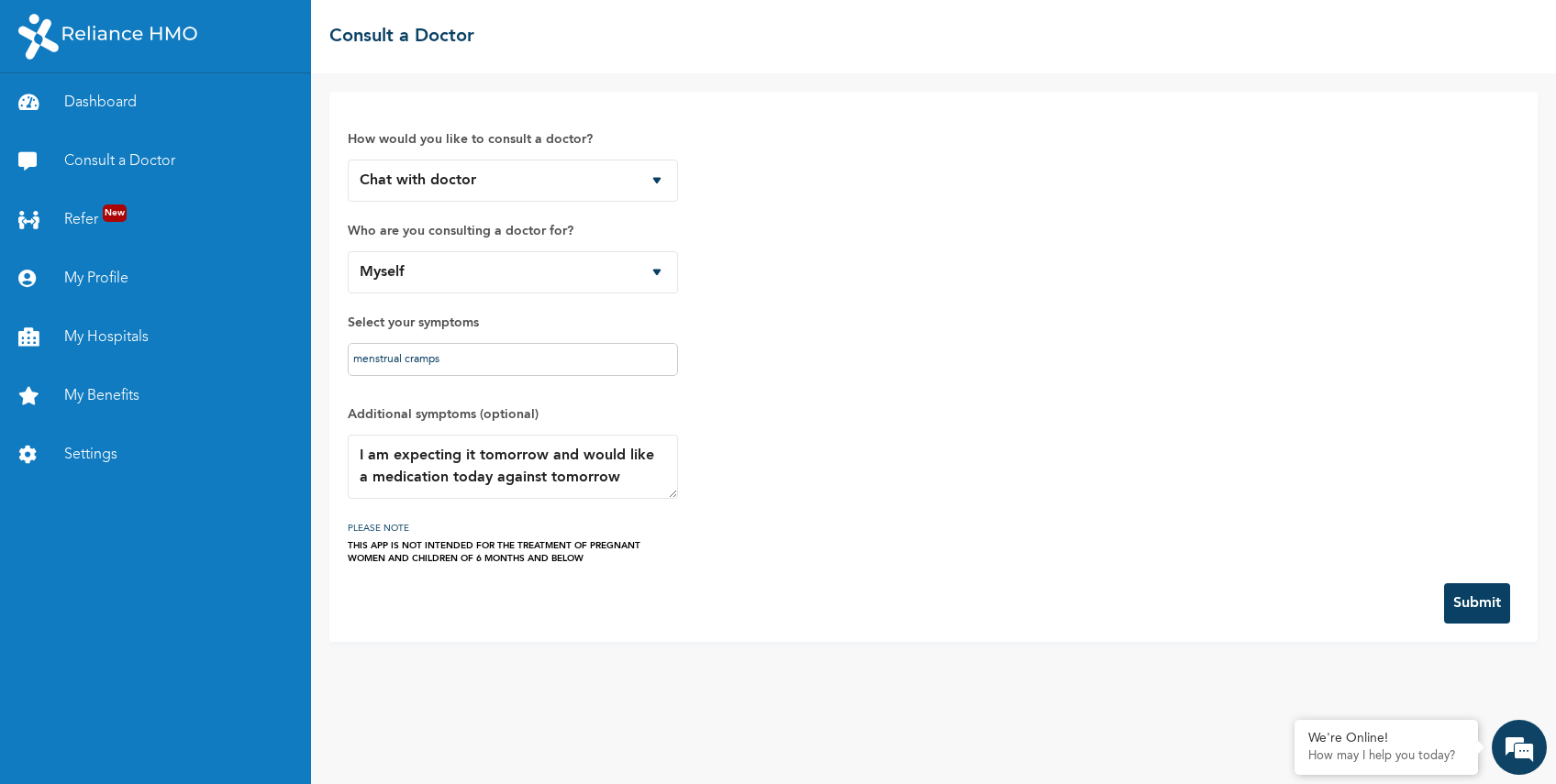 click on "Submit" at bounding box center [1477, 603] 